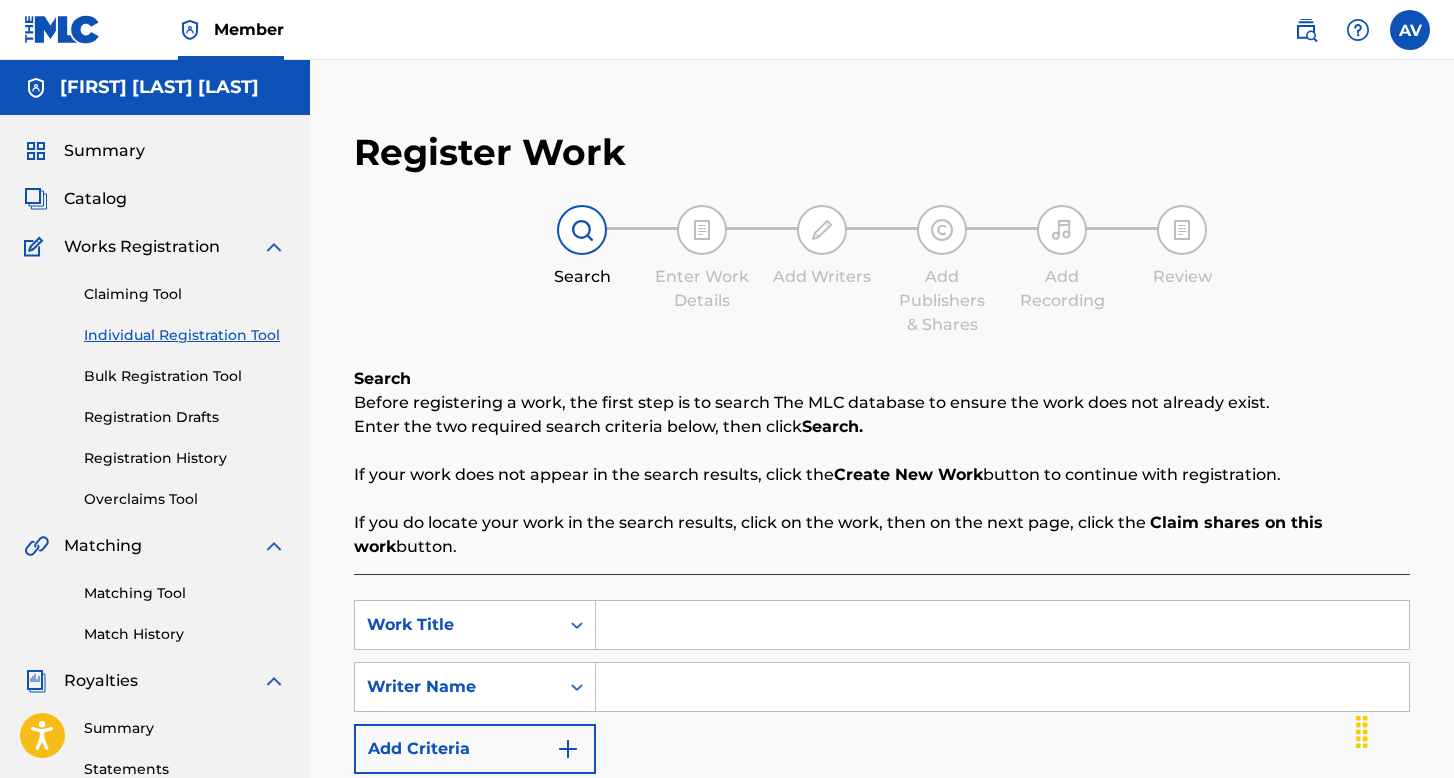 scroll, scrollTop: 30, scrollLeft: 0, axis: vertical 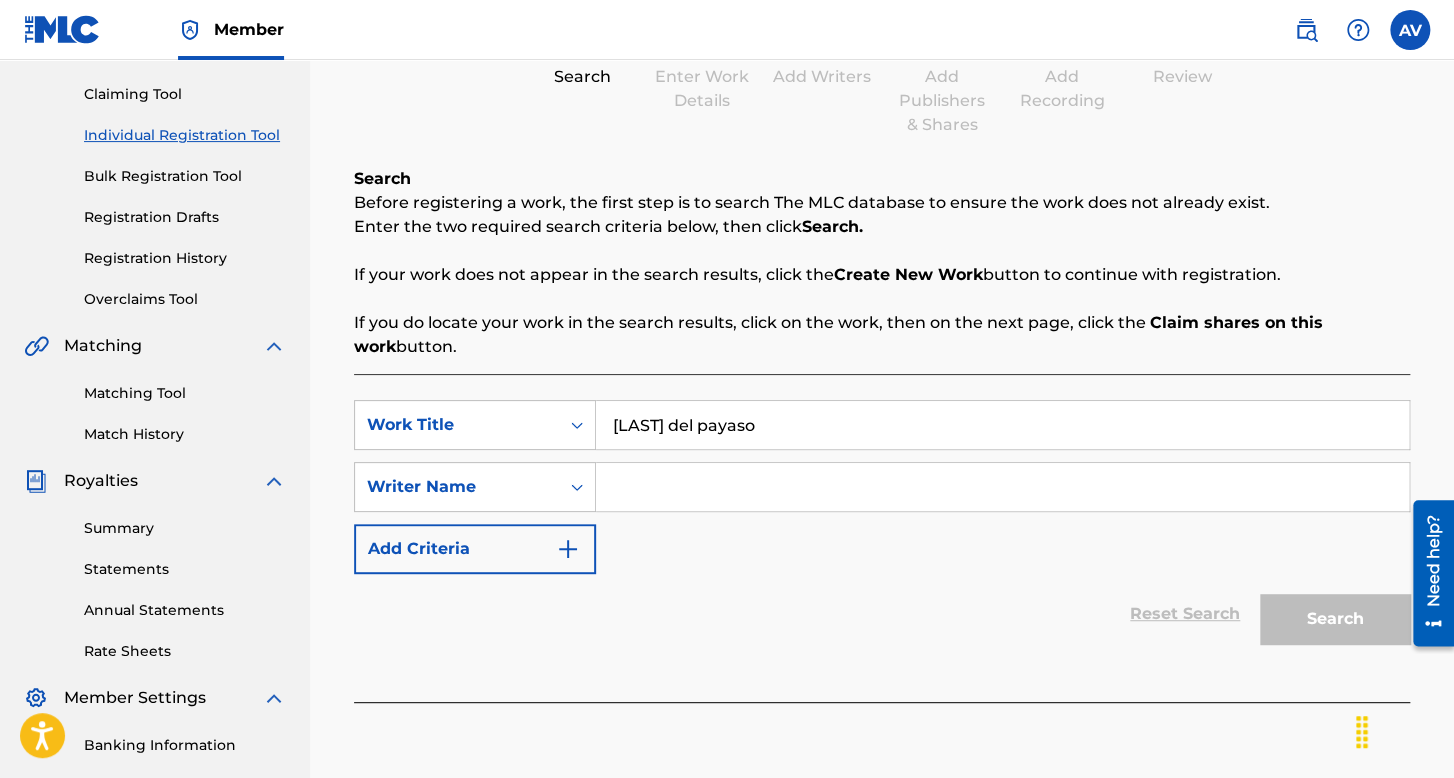 type on "la gracia del payaso" 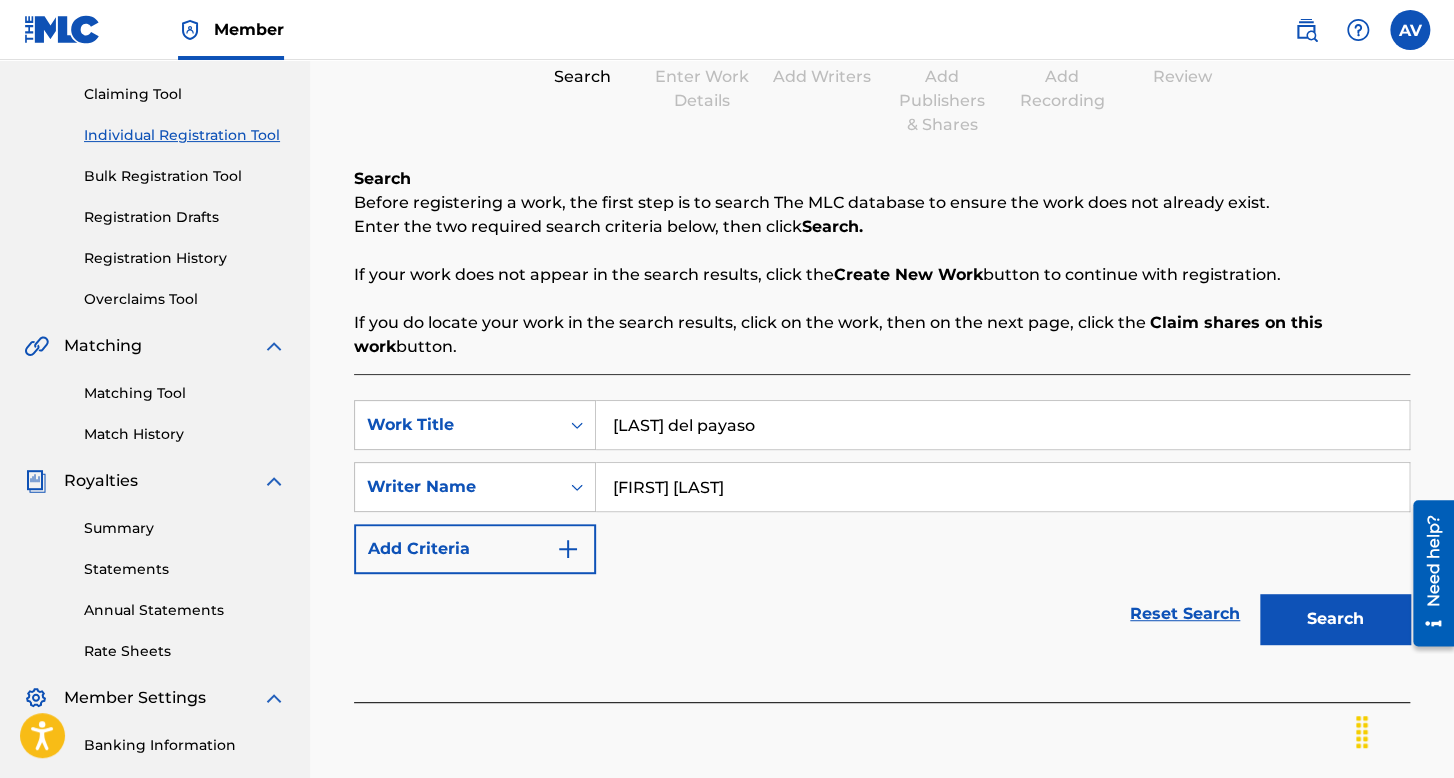 type on "francisco lara" 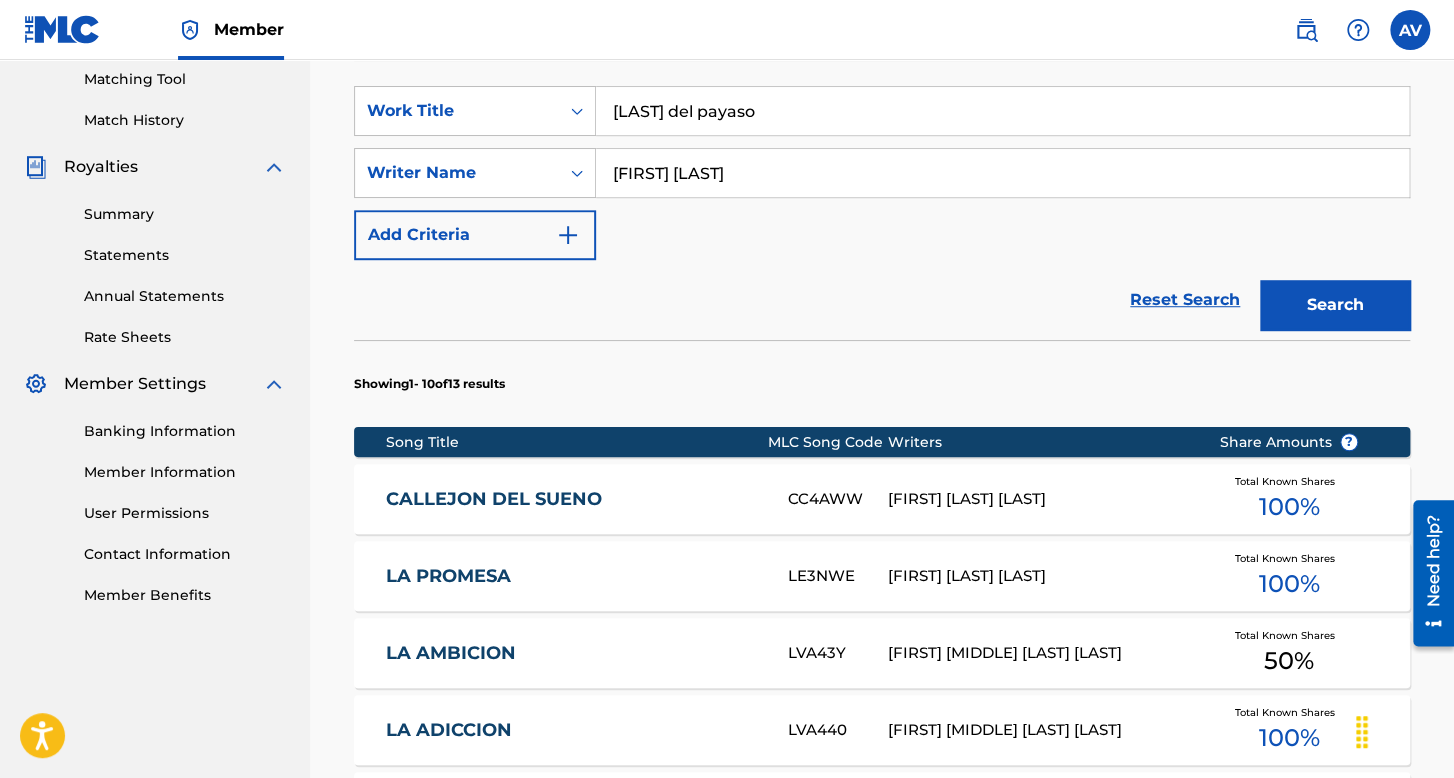 scroll, scrollTop: 332, scrollLeft: 0, axis: vertical 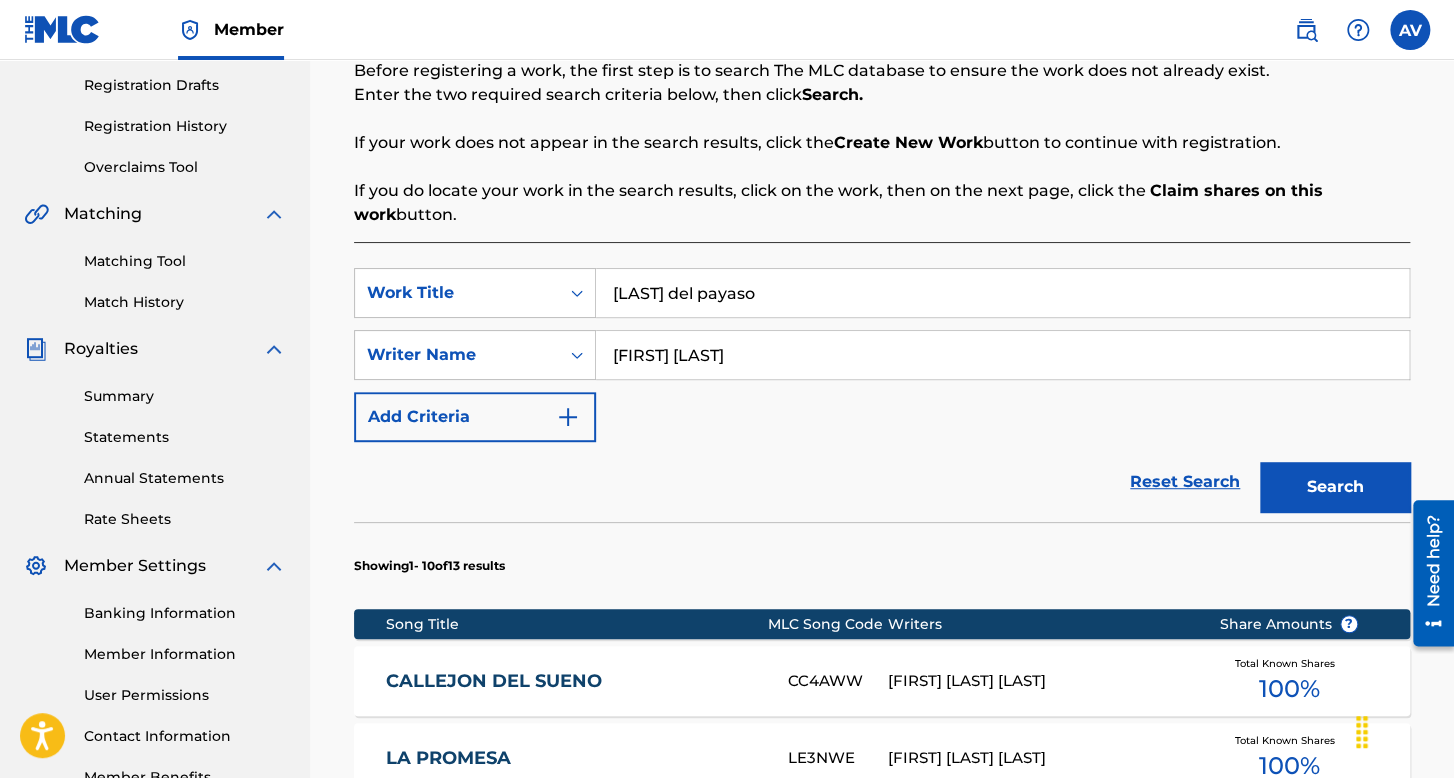 click on "Search" at bounding box center [1335, 487] 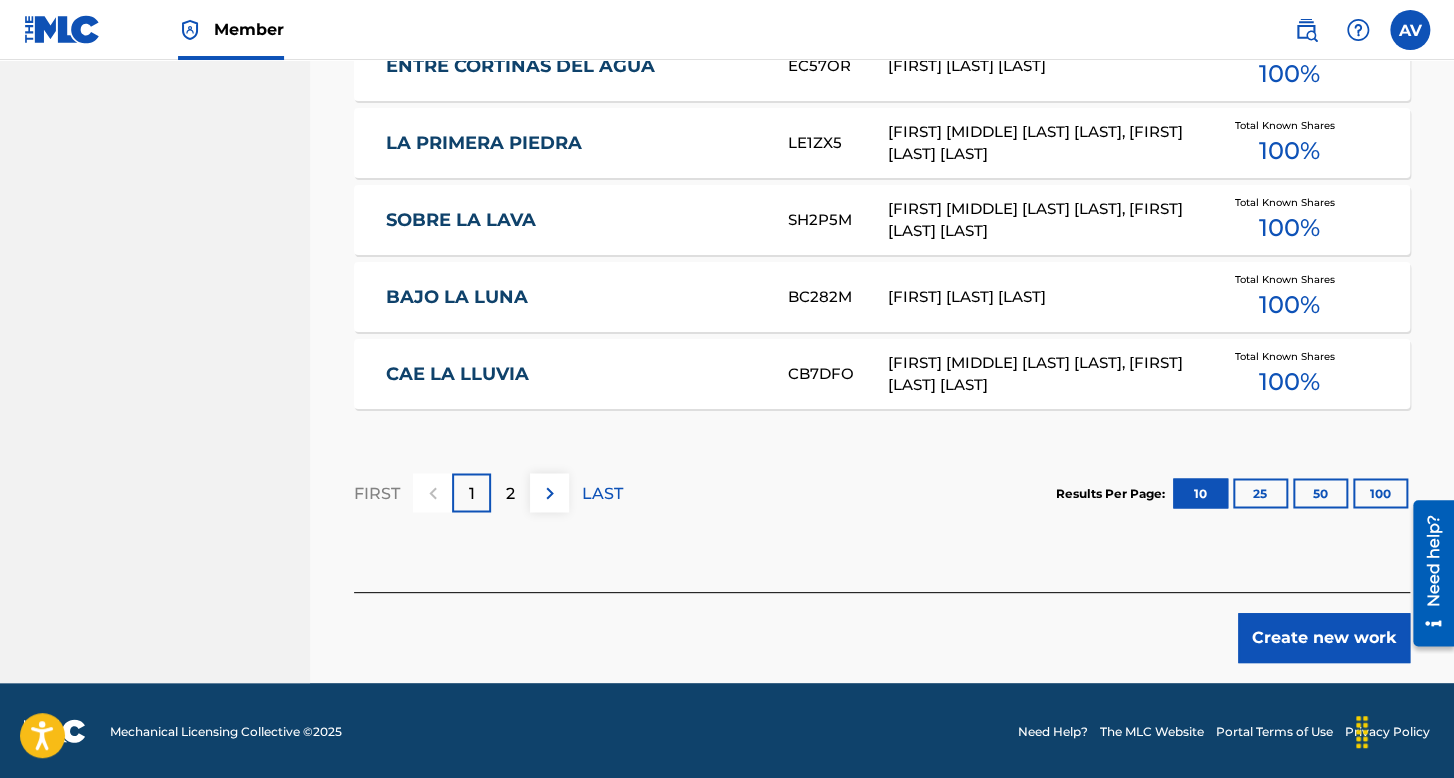 click on "Create new work" at bounding box center [1324, 638] 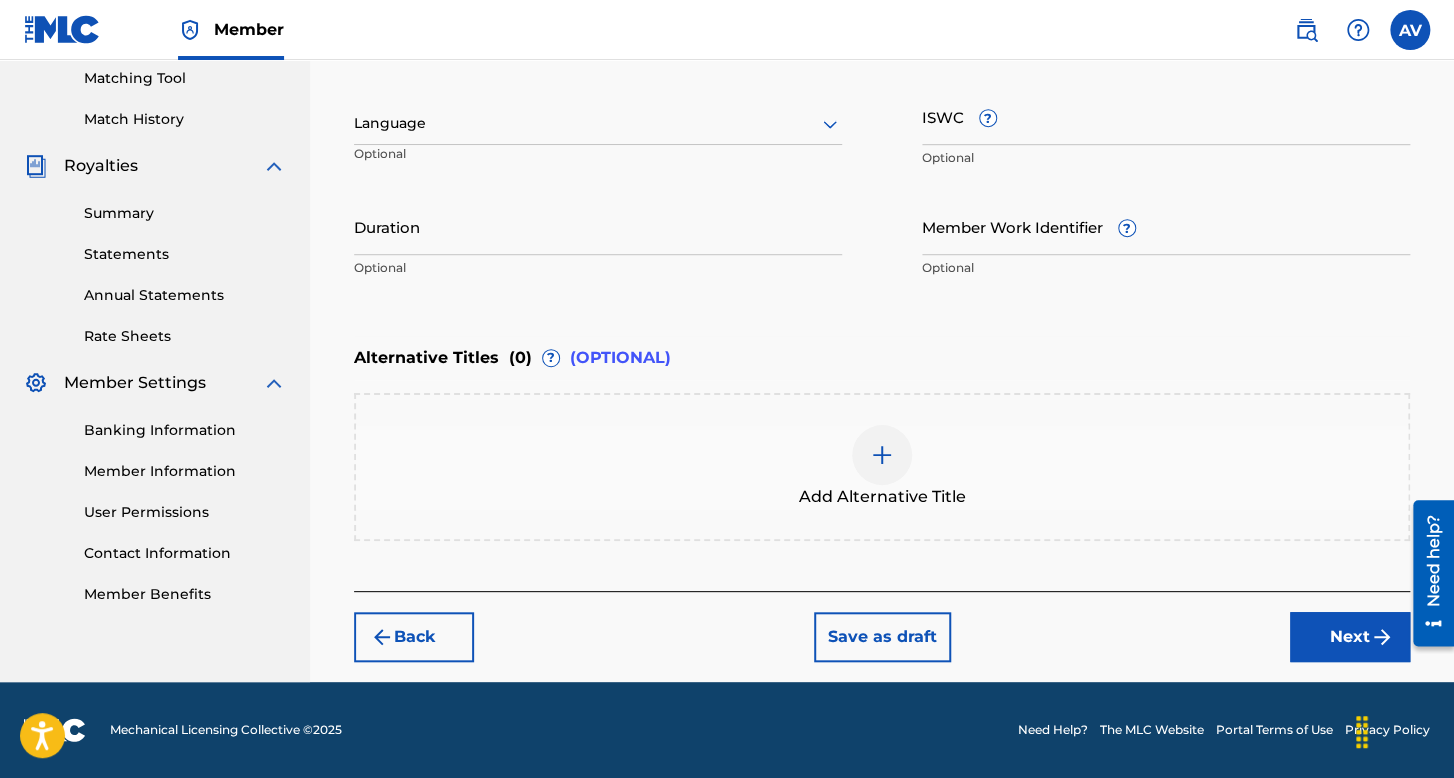 scroll, scrollTop: 513, scrollLeft: 0, axis: vertical 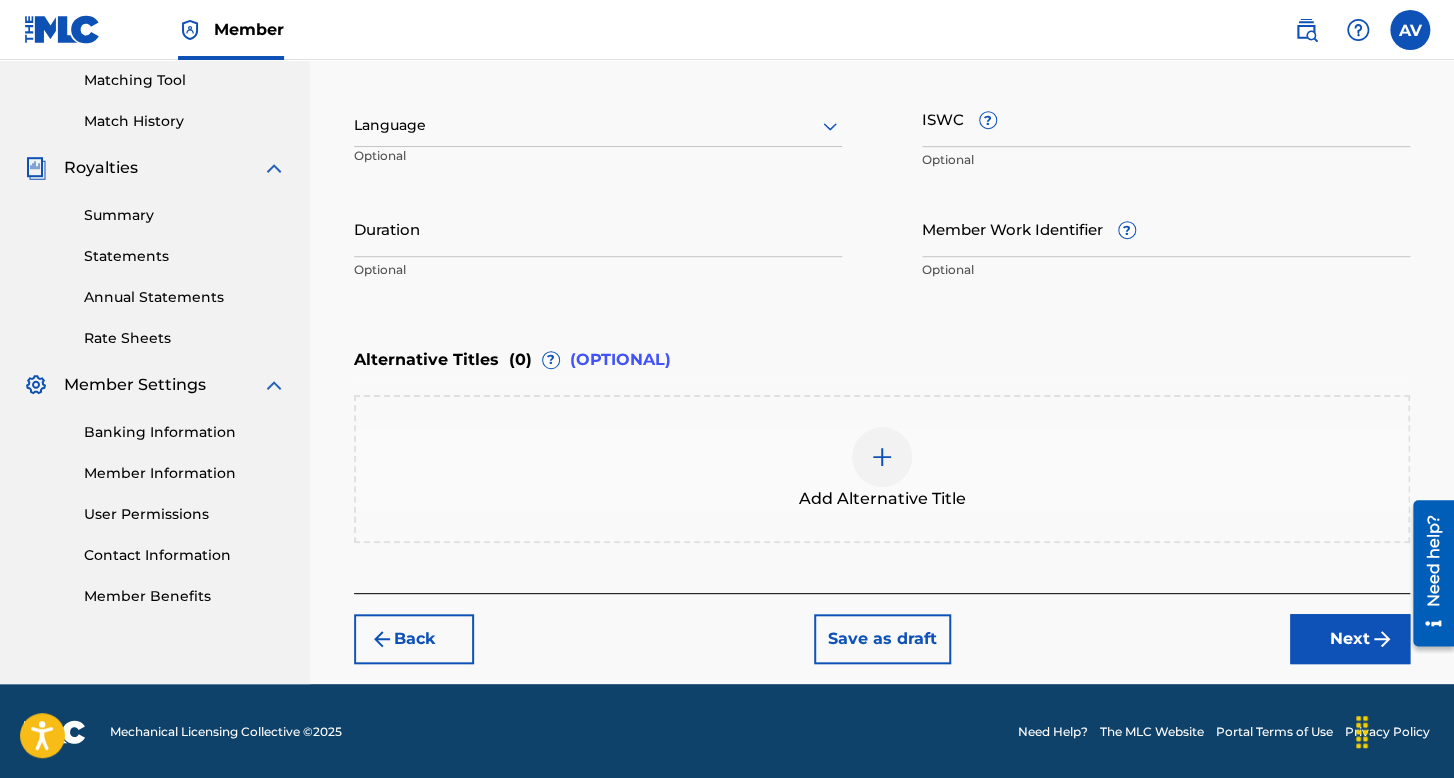 click at bounding box center [598, 125] 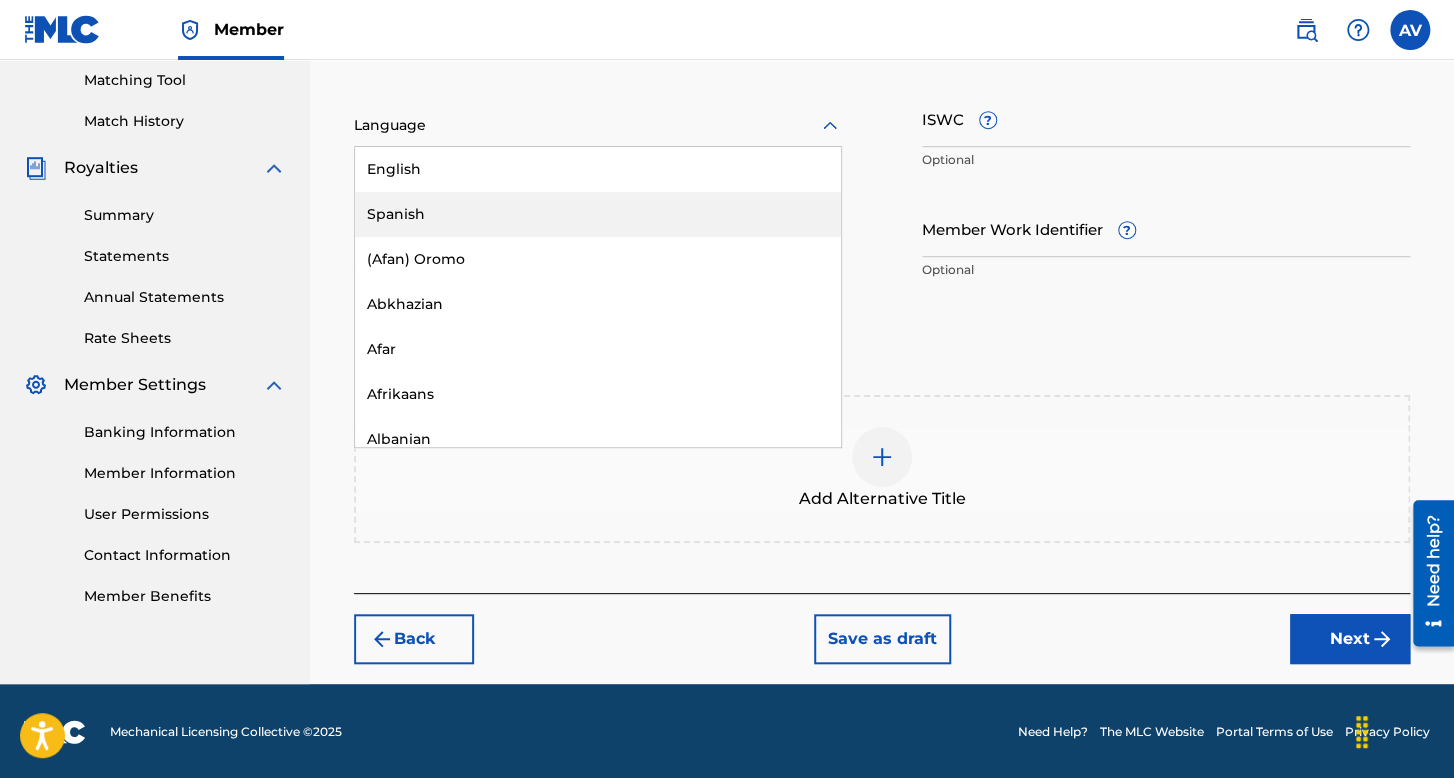 click on "Spanish" at bounding box center (598, 214) 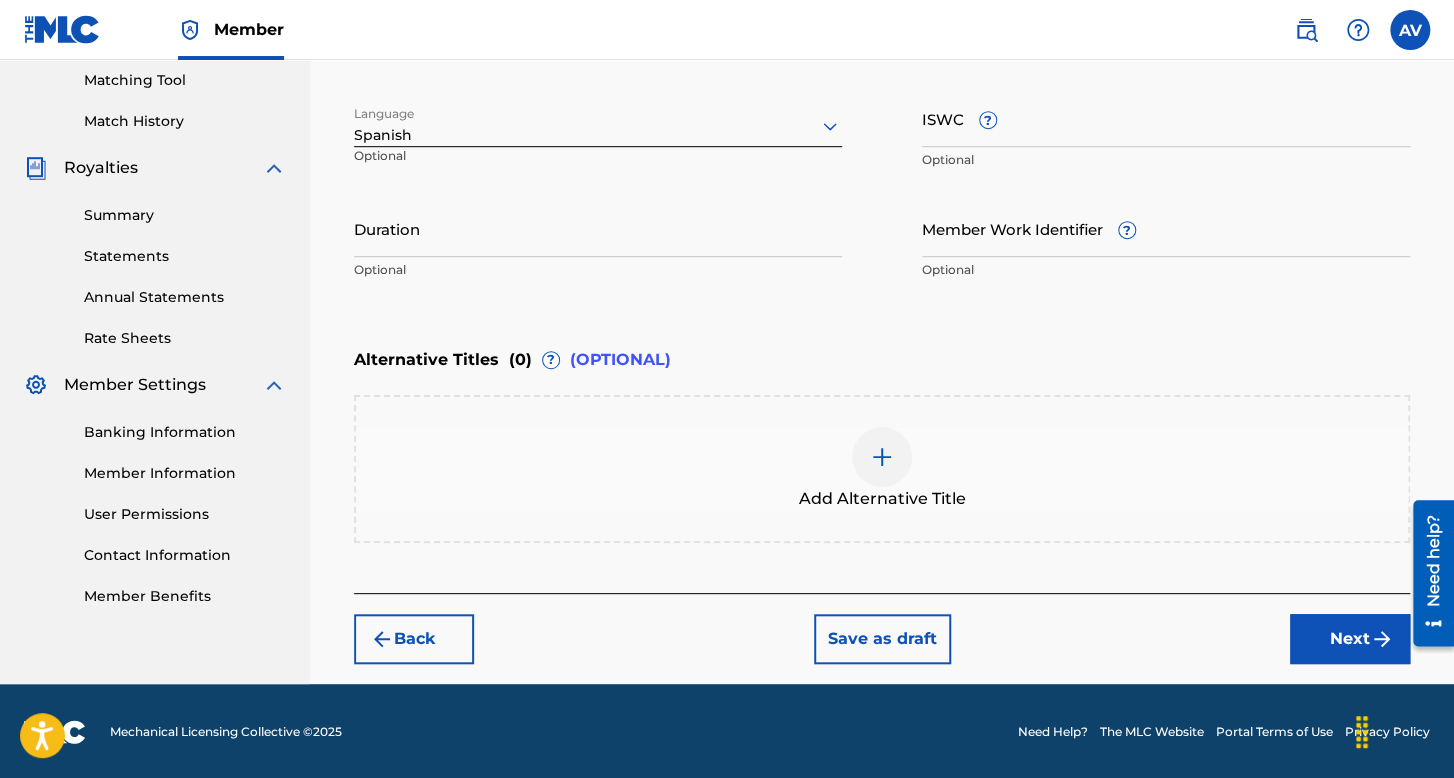 click on "Optional" at bounding box center (598, 270) 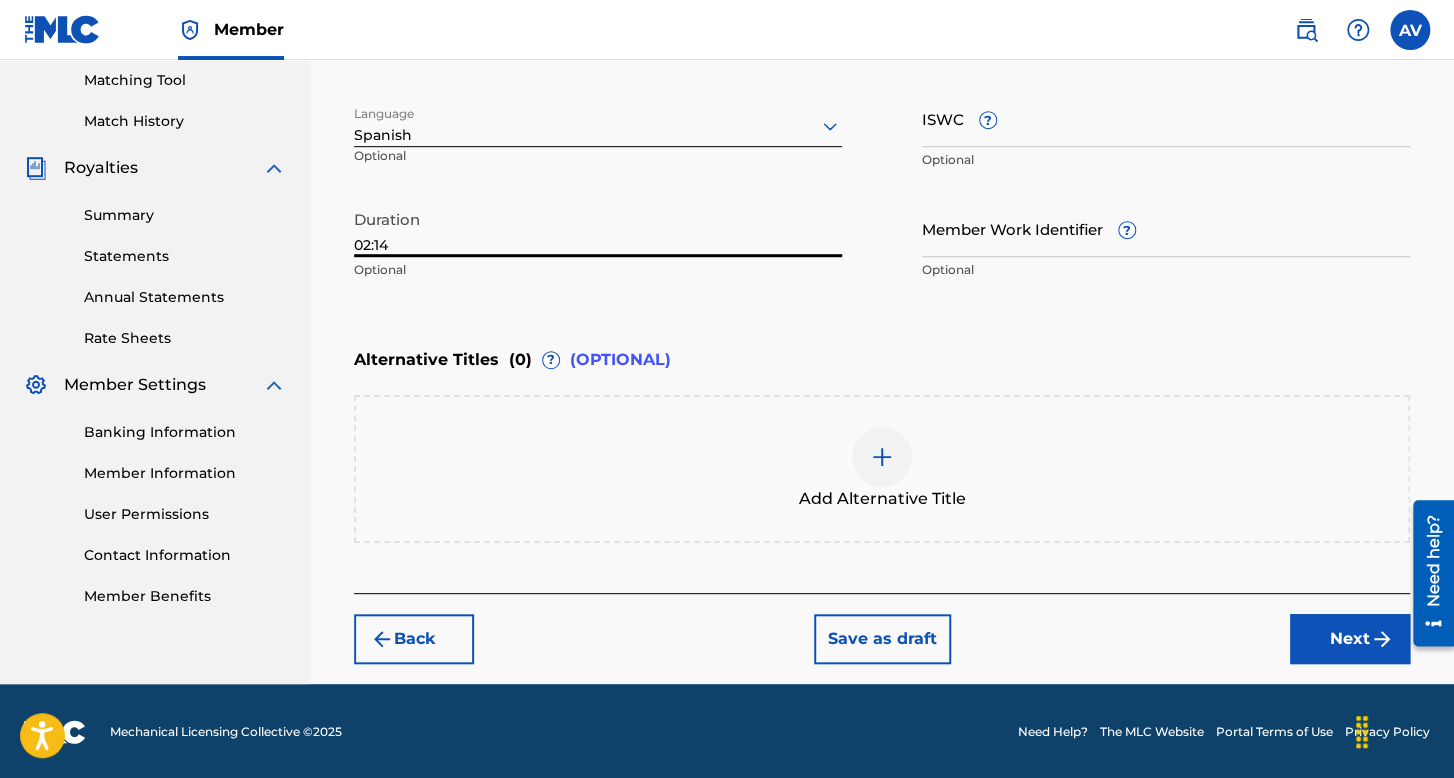 type on "02:14" 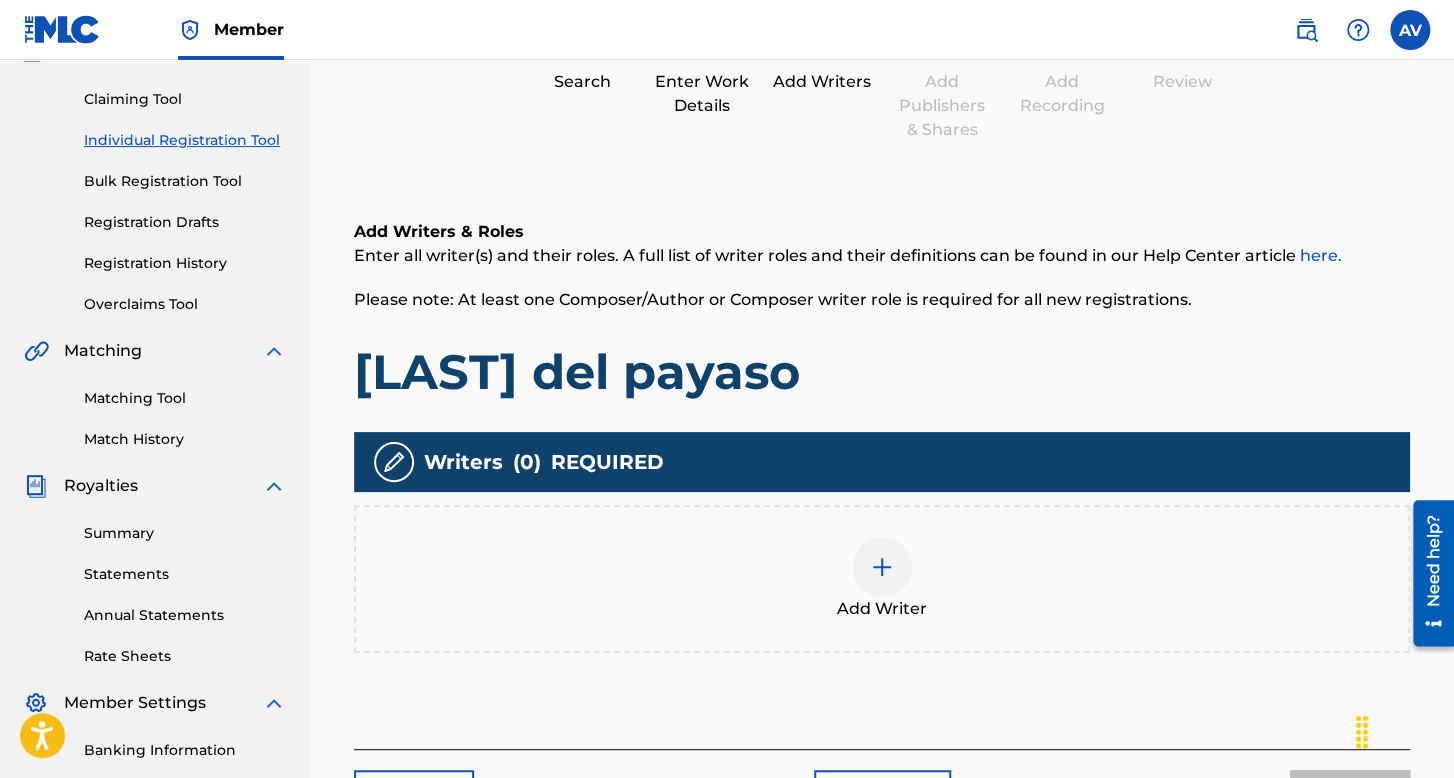 scroll, scrollTop: 290, scrollLeft: 0, axis: vertical 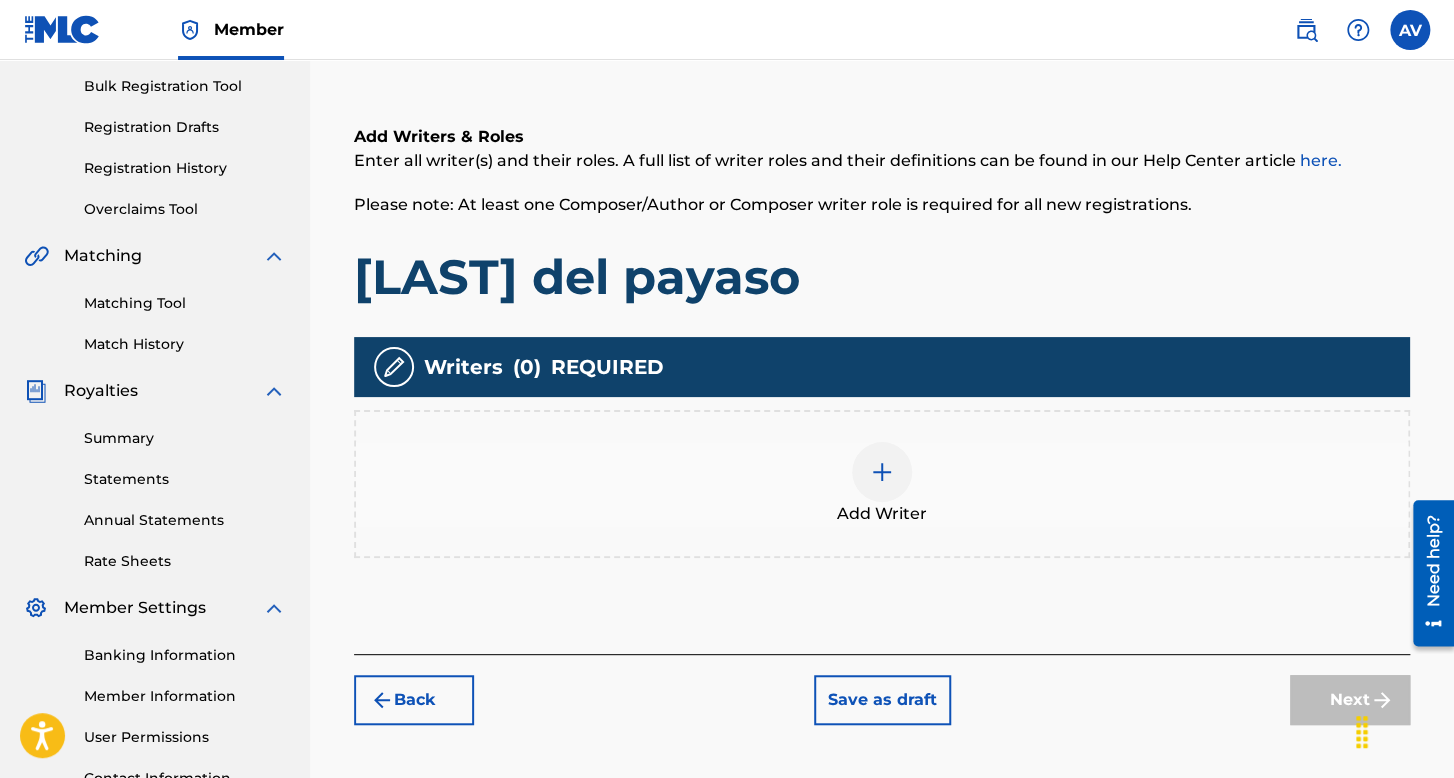 click at bounding box center [882, 472] 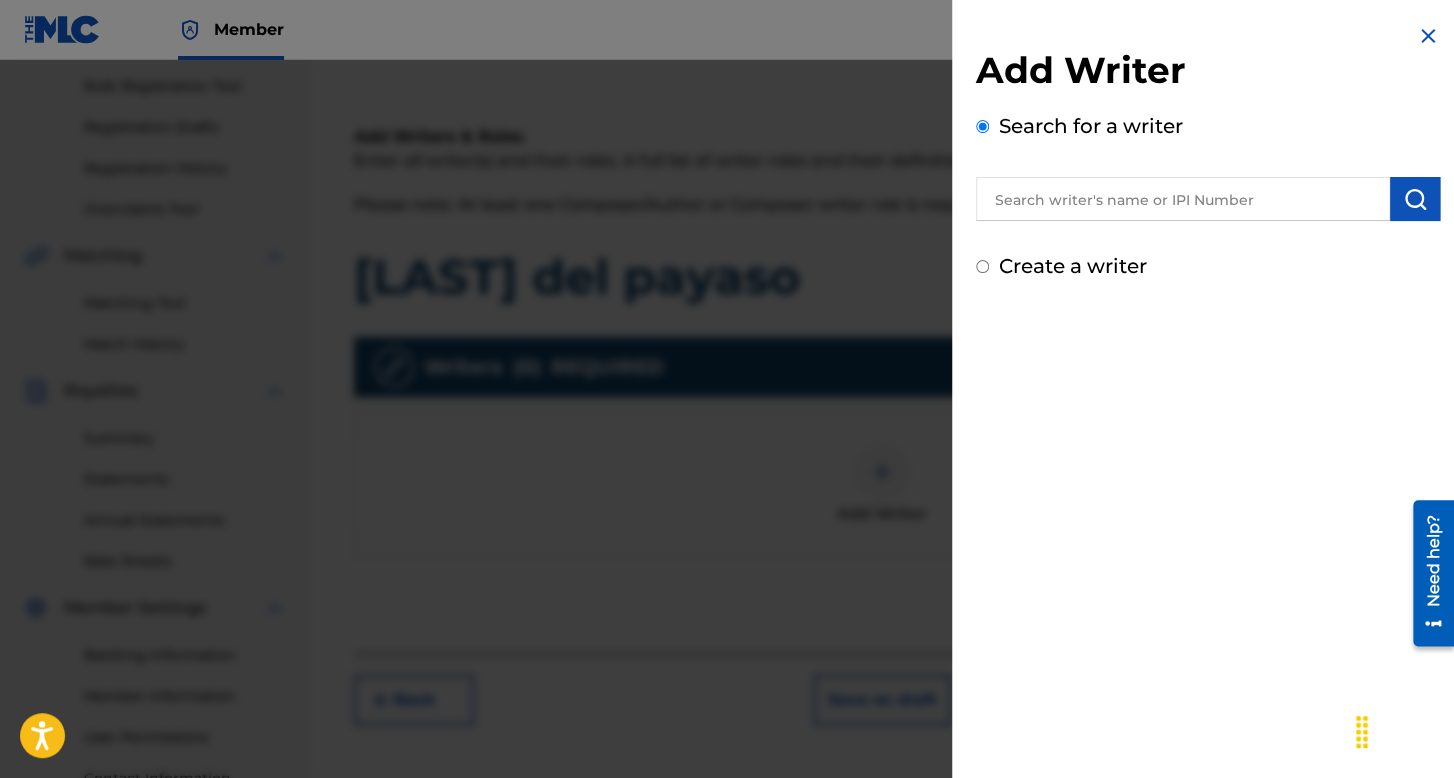 click on "Create a writer" at bounding box center [982, 266] 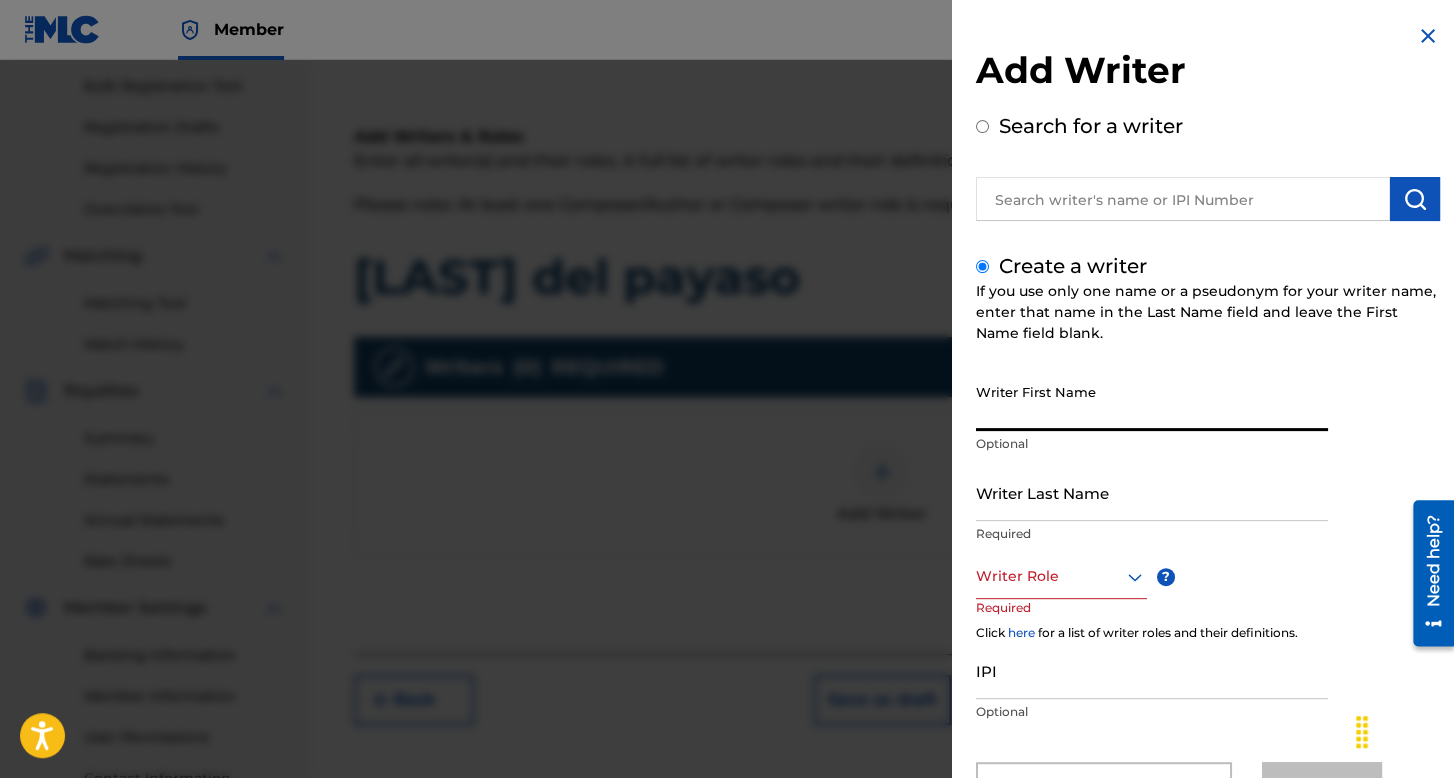 click on "Writer First Name" at bounding box center (1152, 402) 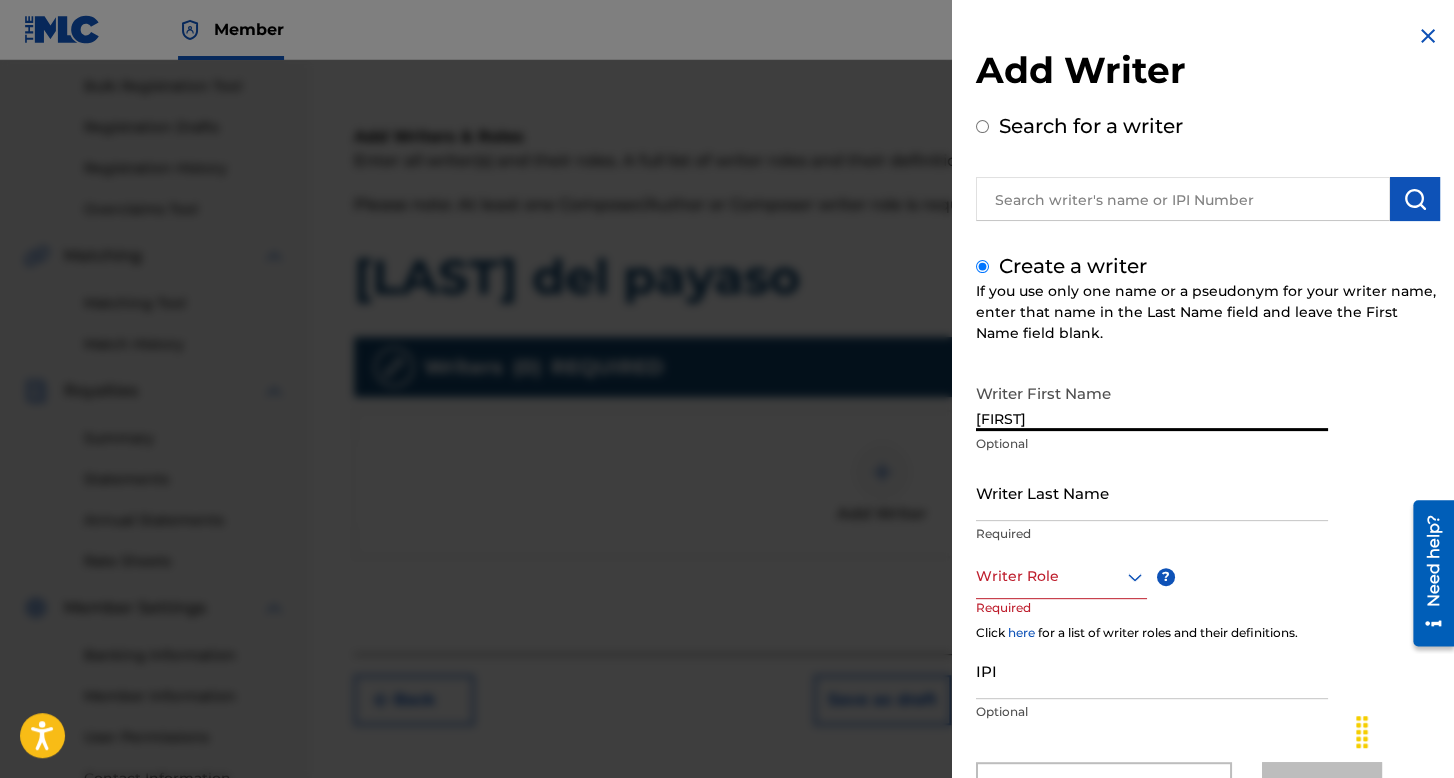 type on "alexis" 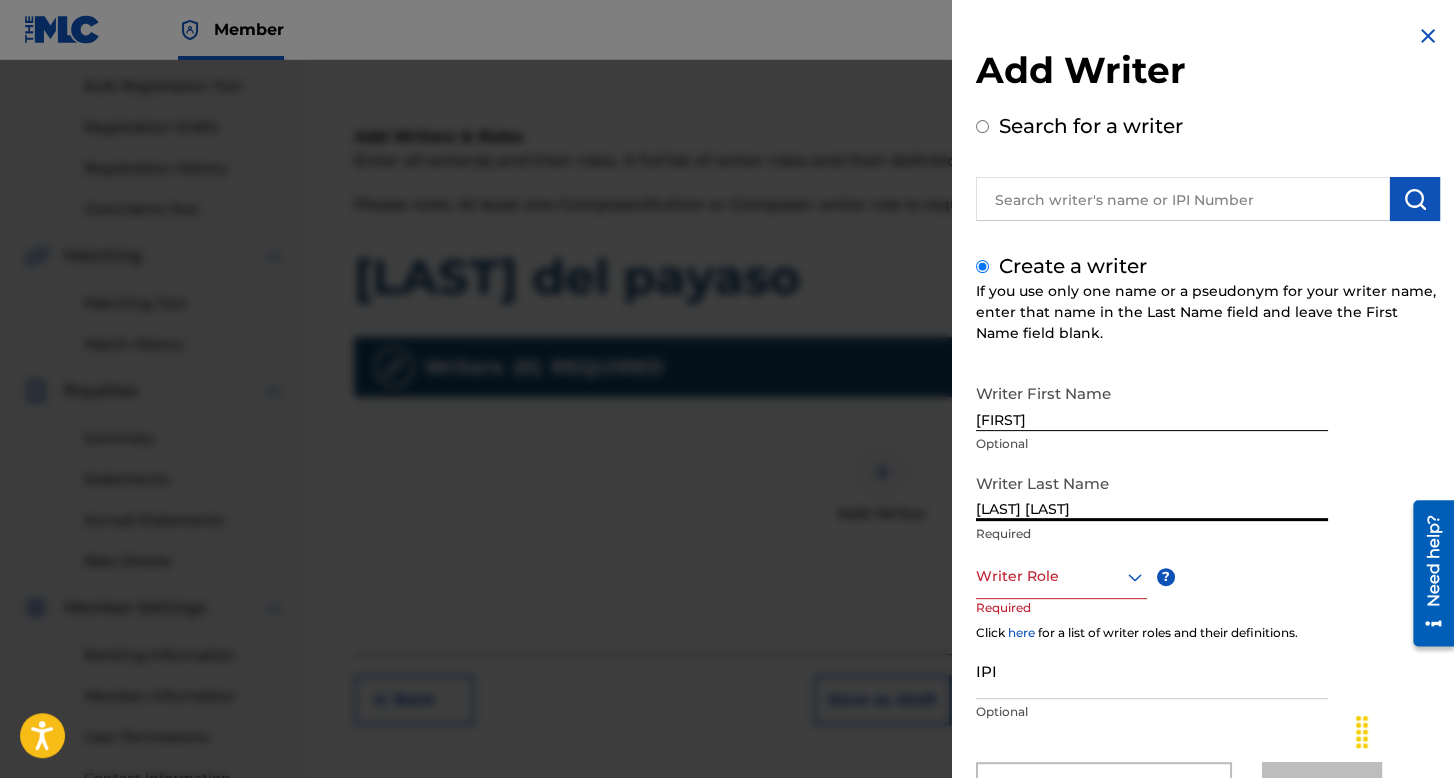 type on "vizcaino rosas" 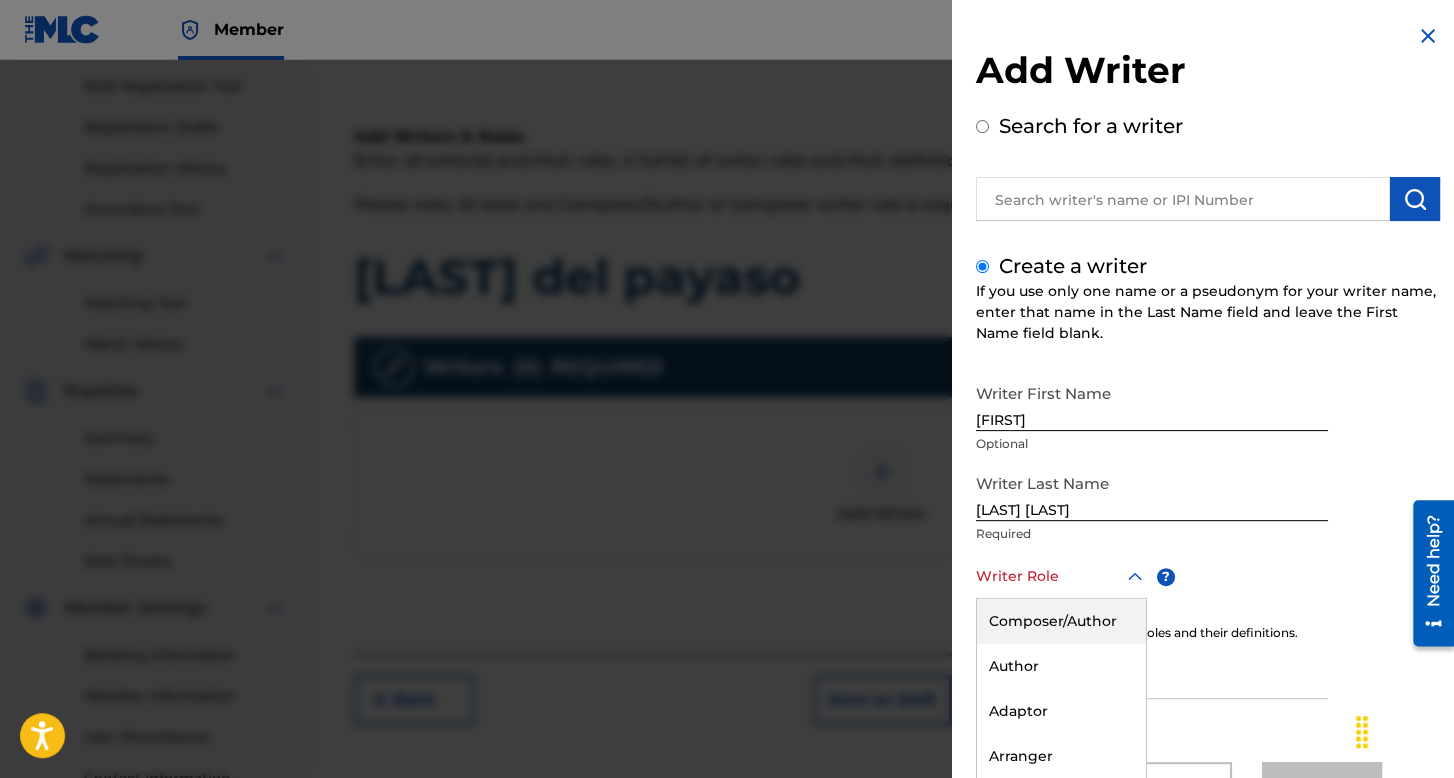 click on "8 results available. Use Up and Down to choose options, press Enter to select the currently focused option, press Escape to exit the menu, press Tab to select the option and exit the menu. Writer Role Composer/Author Author Adaptor Arranger Composer Translator Sub Arranger Sub Author" at bounding box center [1061, 576] 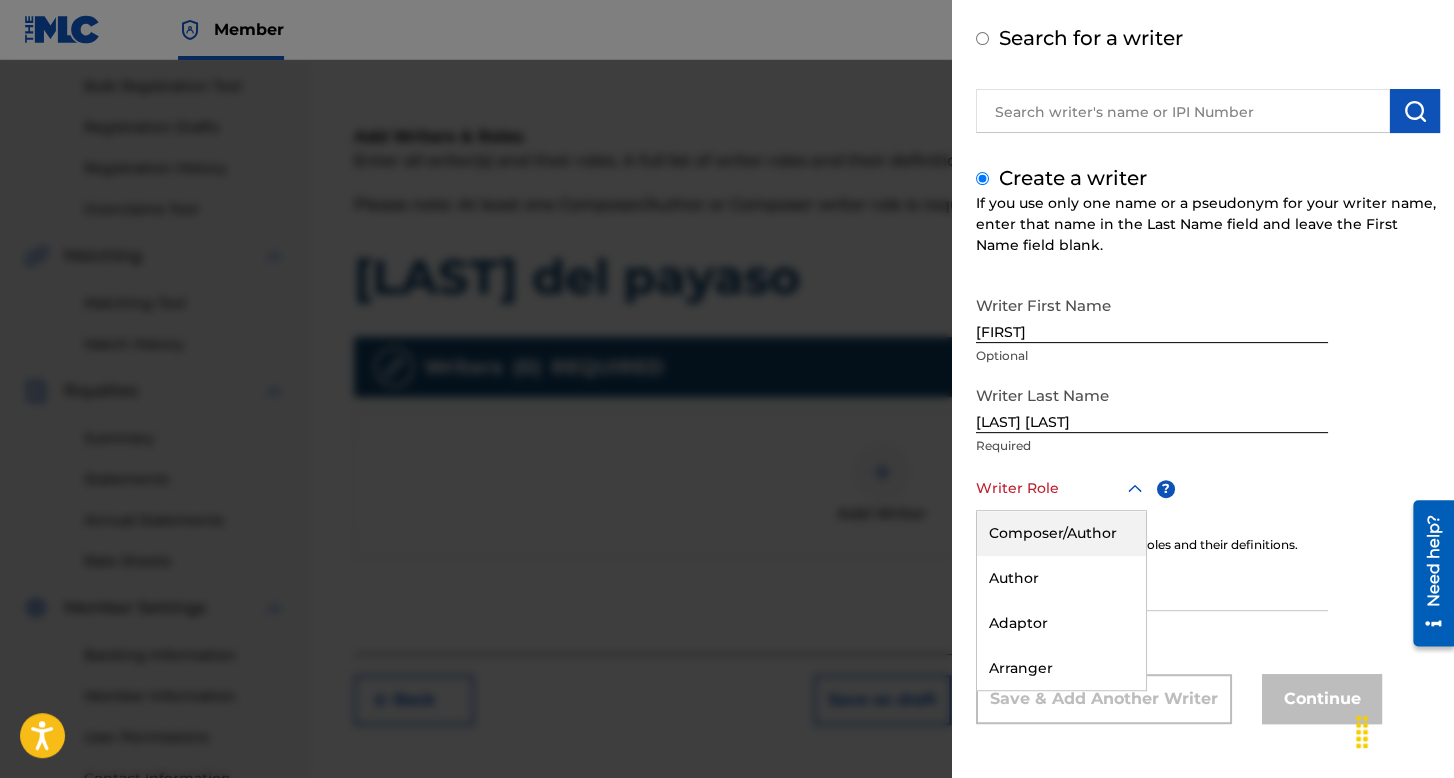 click on "Composer/Author" at bounding box center (1061, 533) 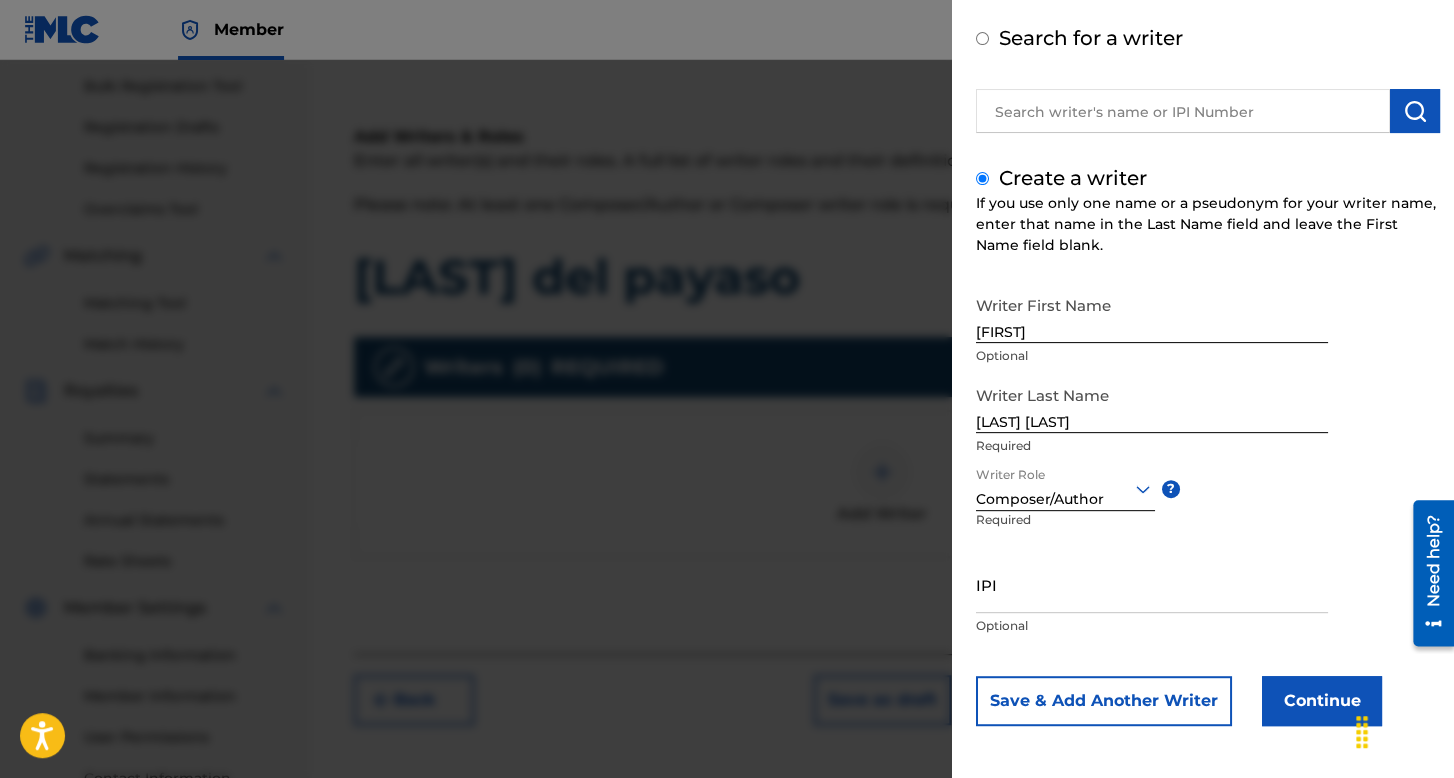 click on "Continue" at bounding box center [1322, 701] 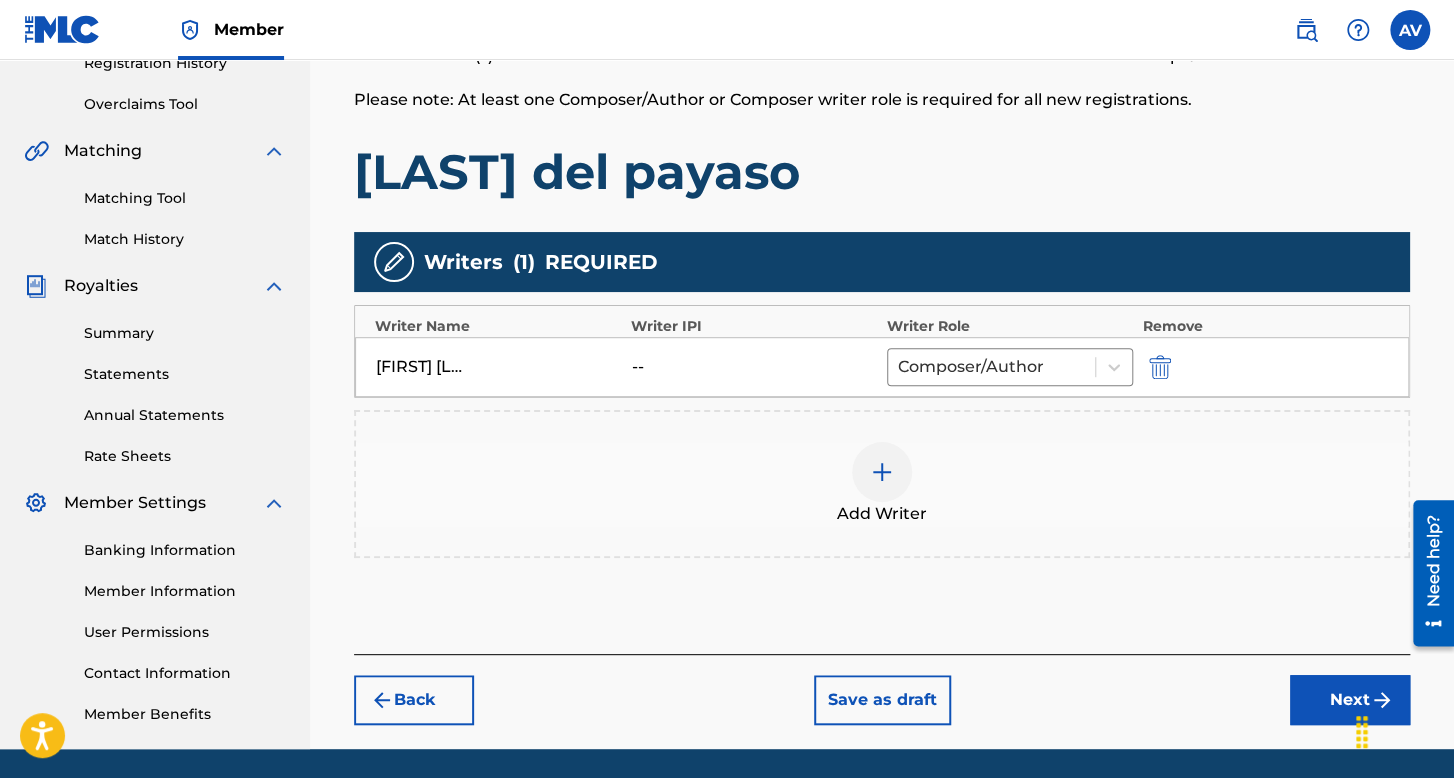 scroll, scrollTop: 462, scrollLeft: 0, axis: vertical 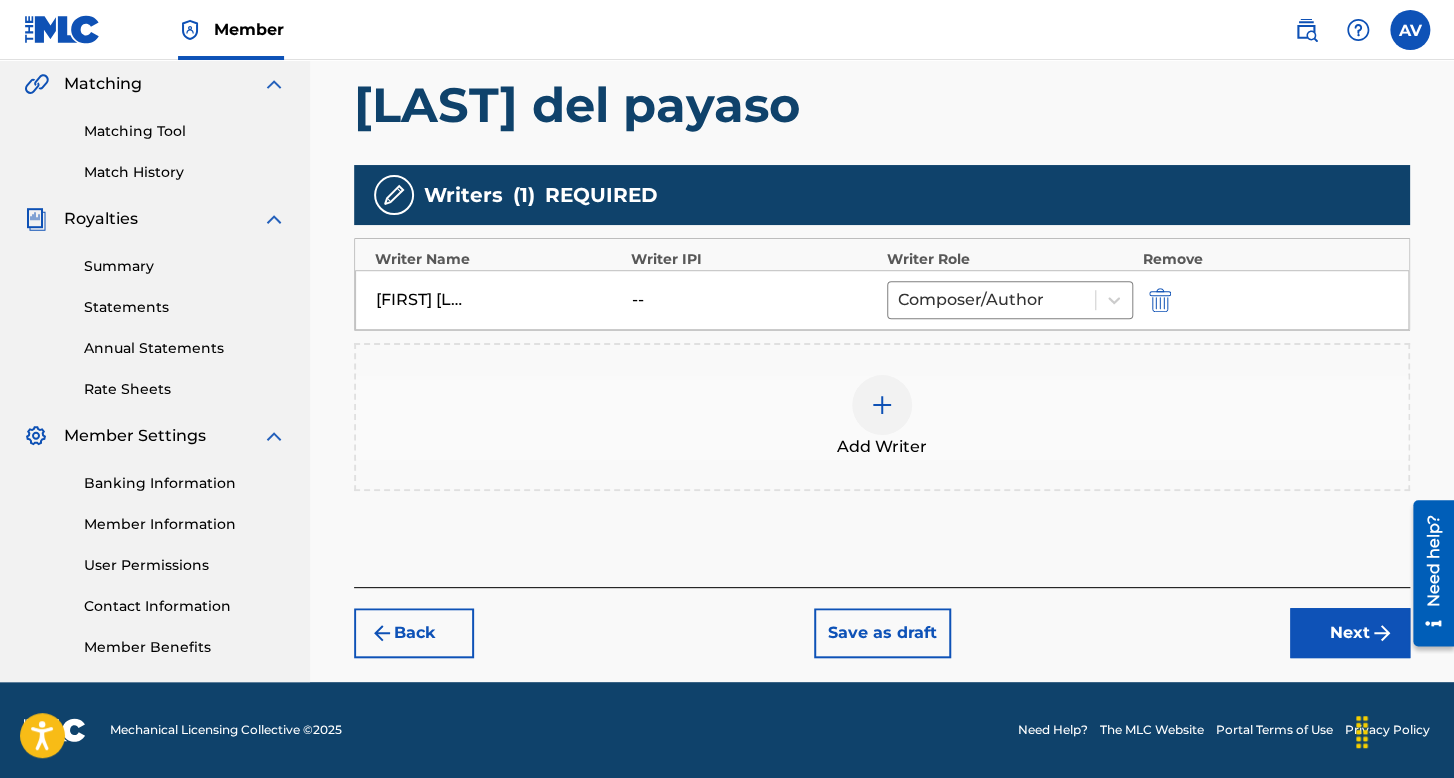 click on "Back Save as draft Next" at bounding box center (882, 622) 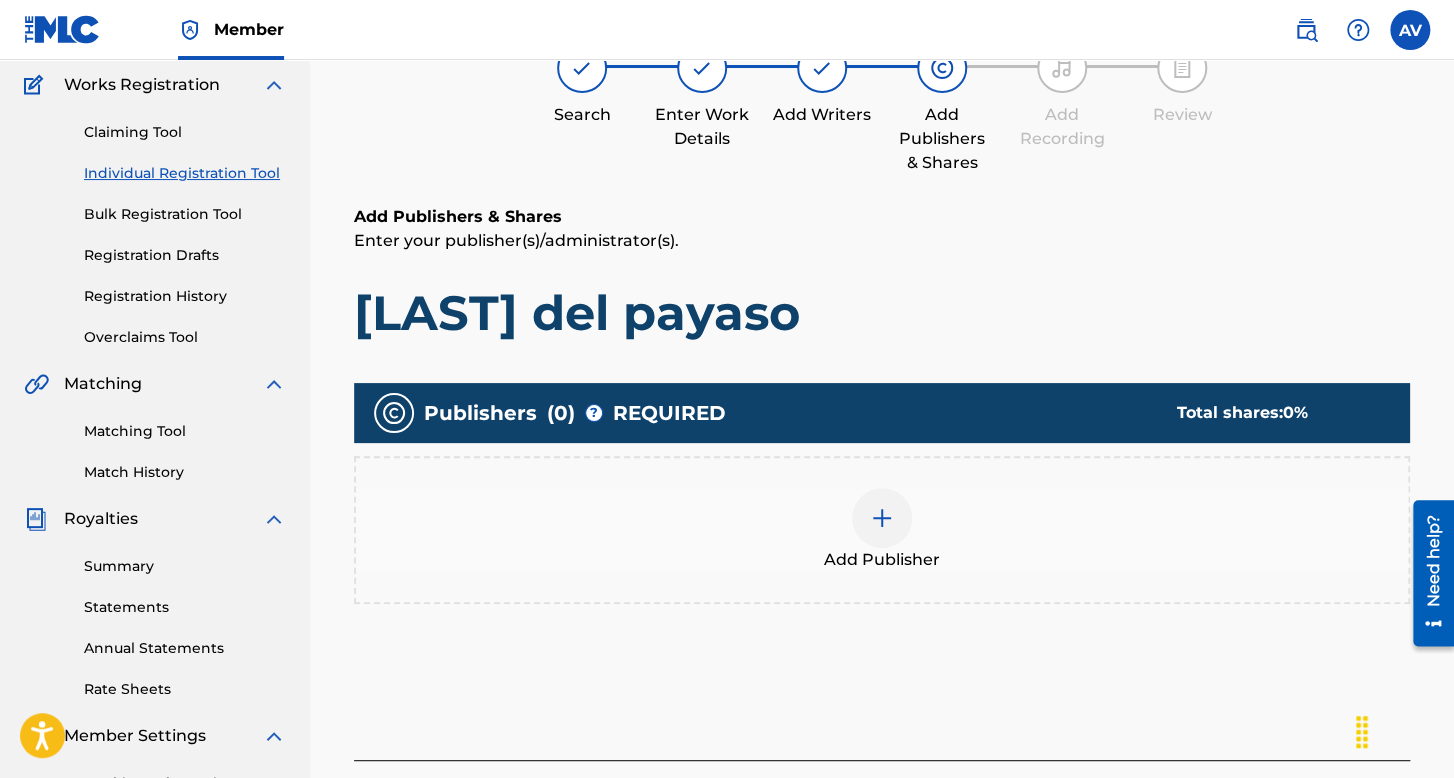 scroll, scrollTop: 90, scrollLeft: 0, axis: vertical 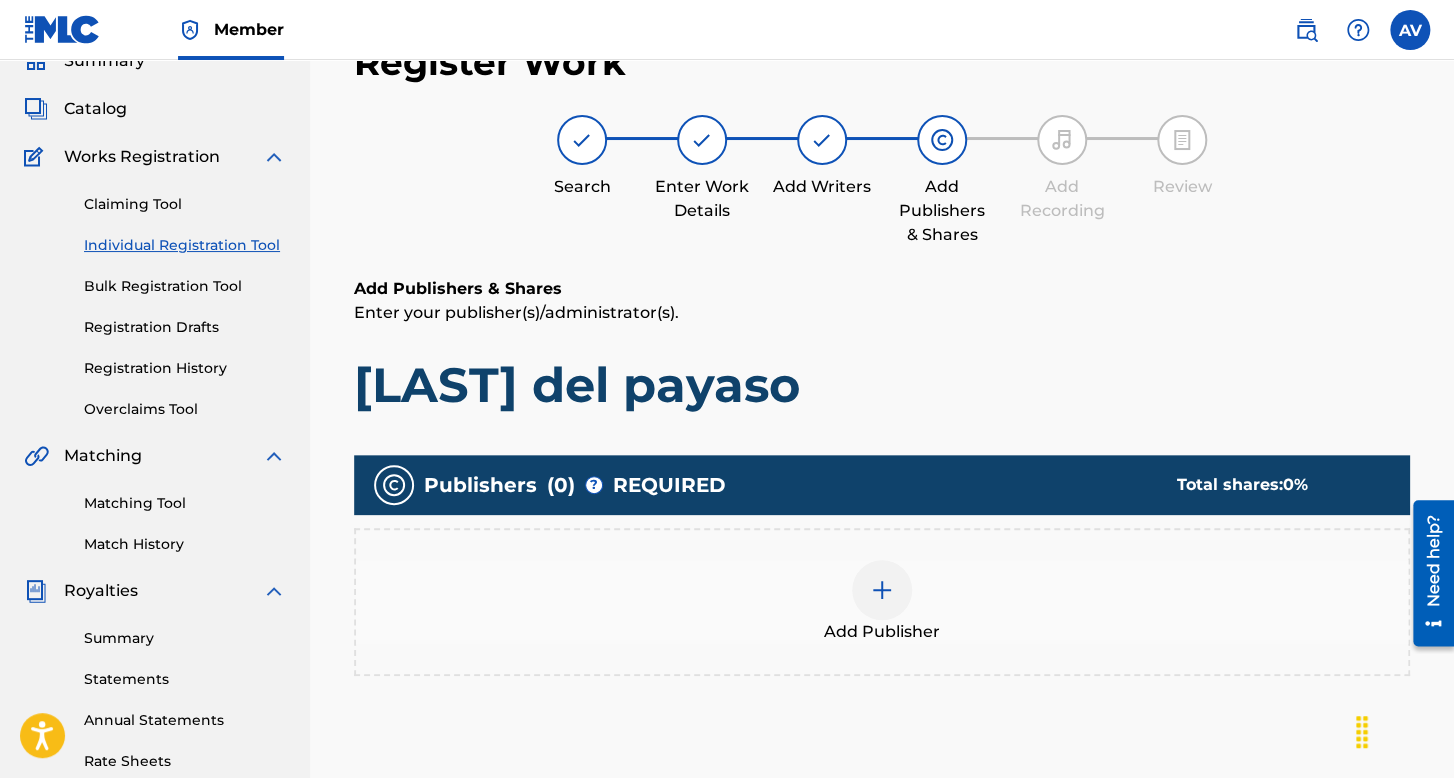 click on "Add Publisher" at bounding box center (882, 602) 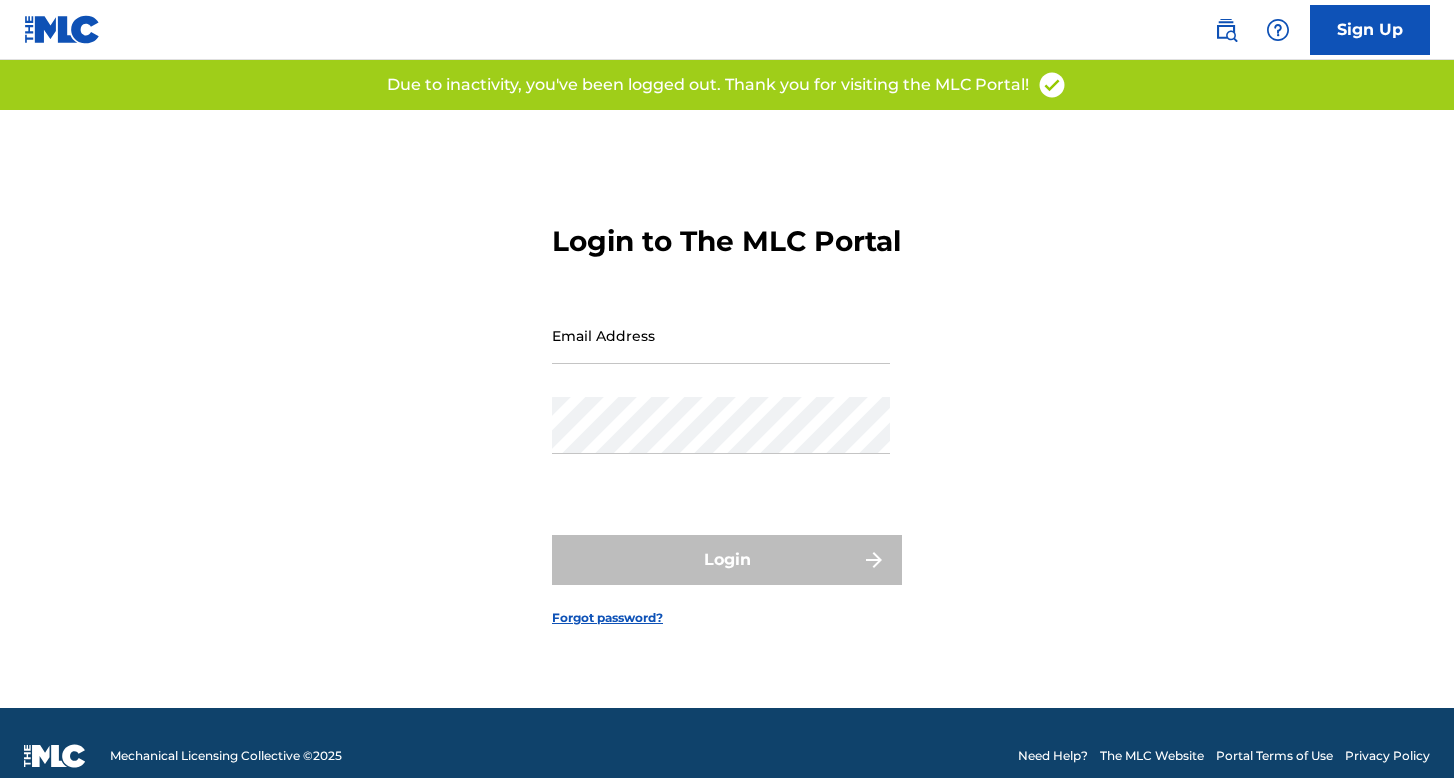 scroll, scrollTop: 0, scrollLeft: 0, axis: both 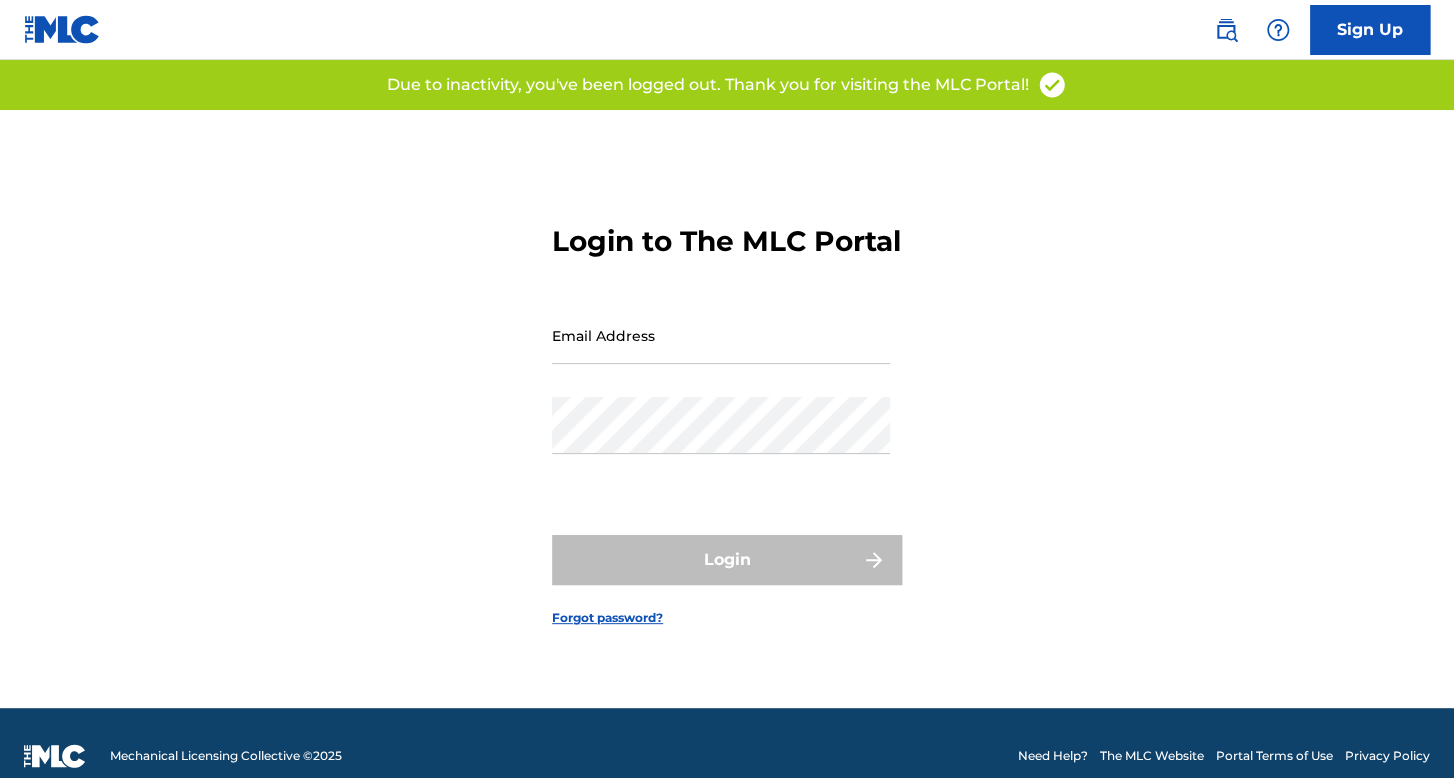 drag, startPoint x: 789, startPoint y: 388, endPoint x: 799, endPoint y: 358, distance: 31.622776 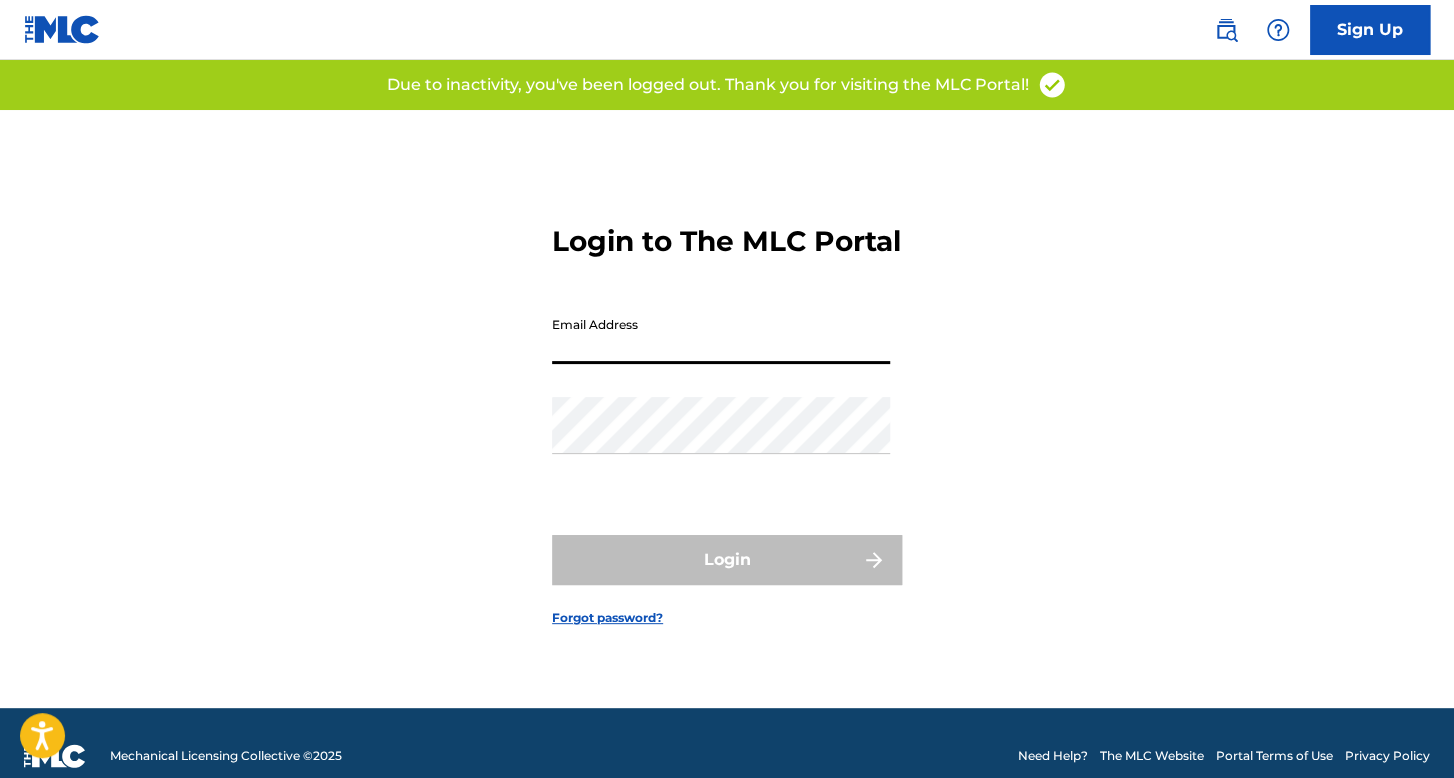 click on "Email Address" at bounding box center [721, 335] 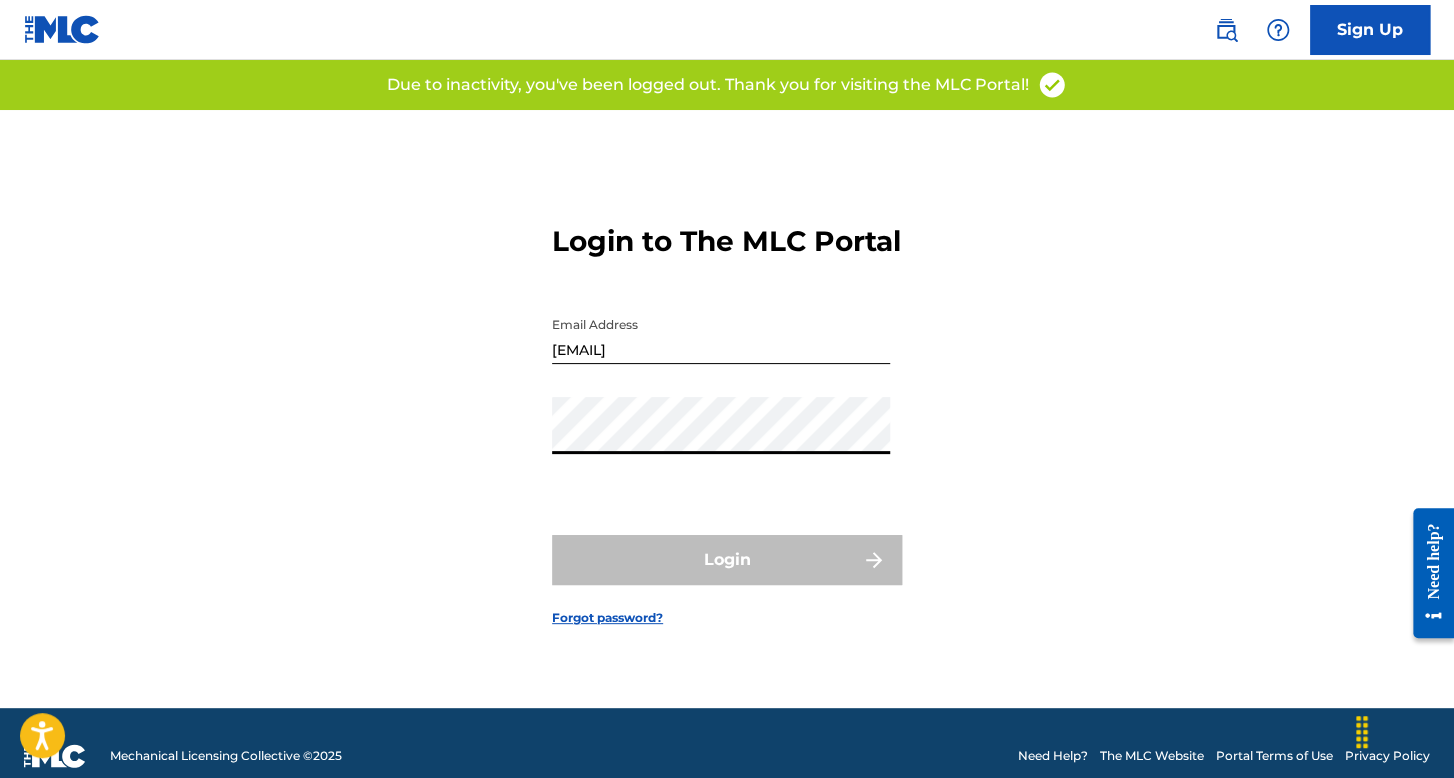scroll, scrollTop: 0, scrollLeft: 0, axis: both 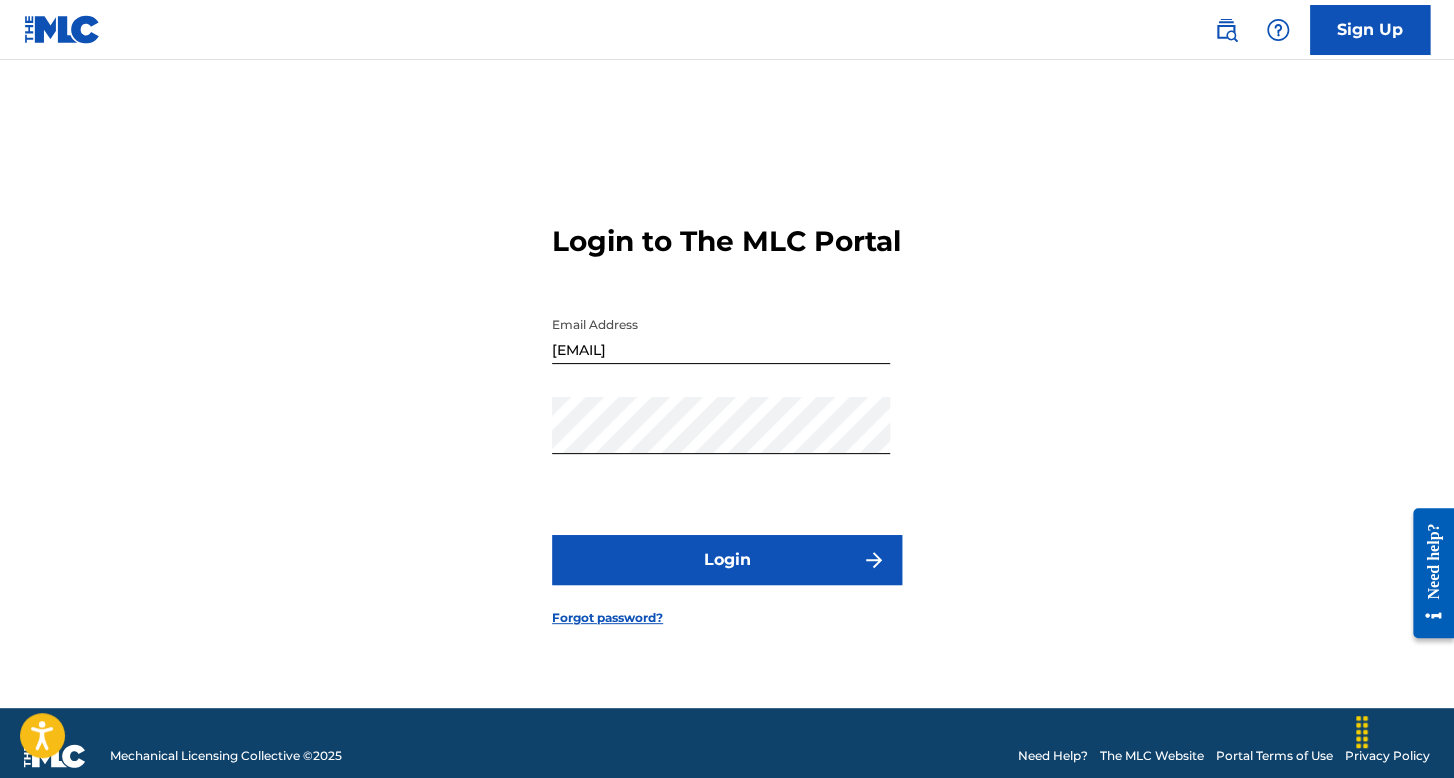 click on "Login" at bounding box center [727, 560] 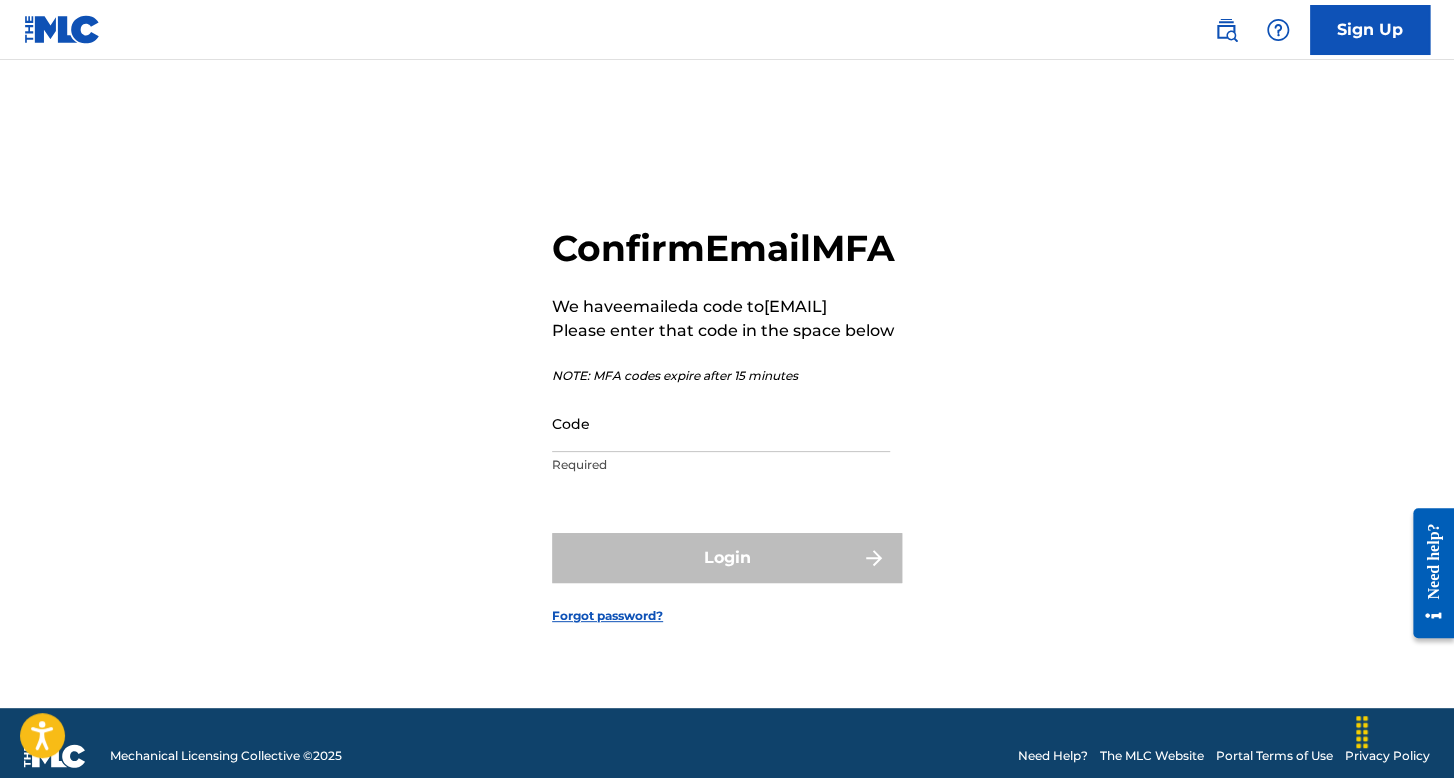 click on "Code" at bounding box center (721, 423) 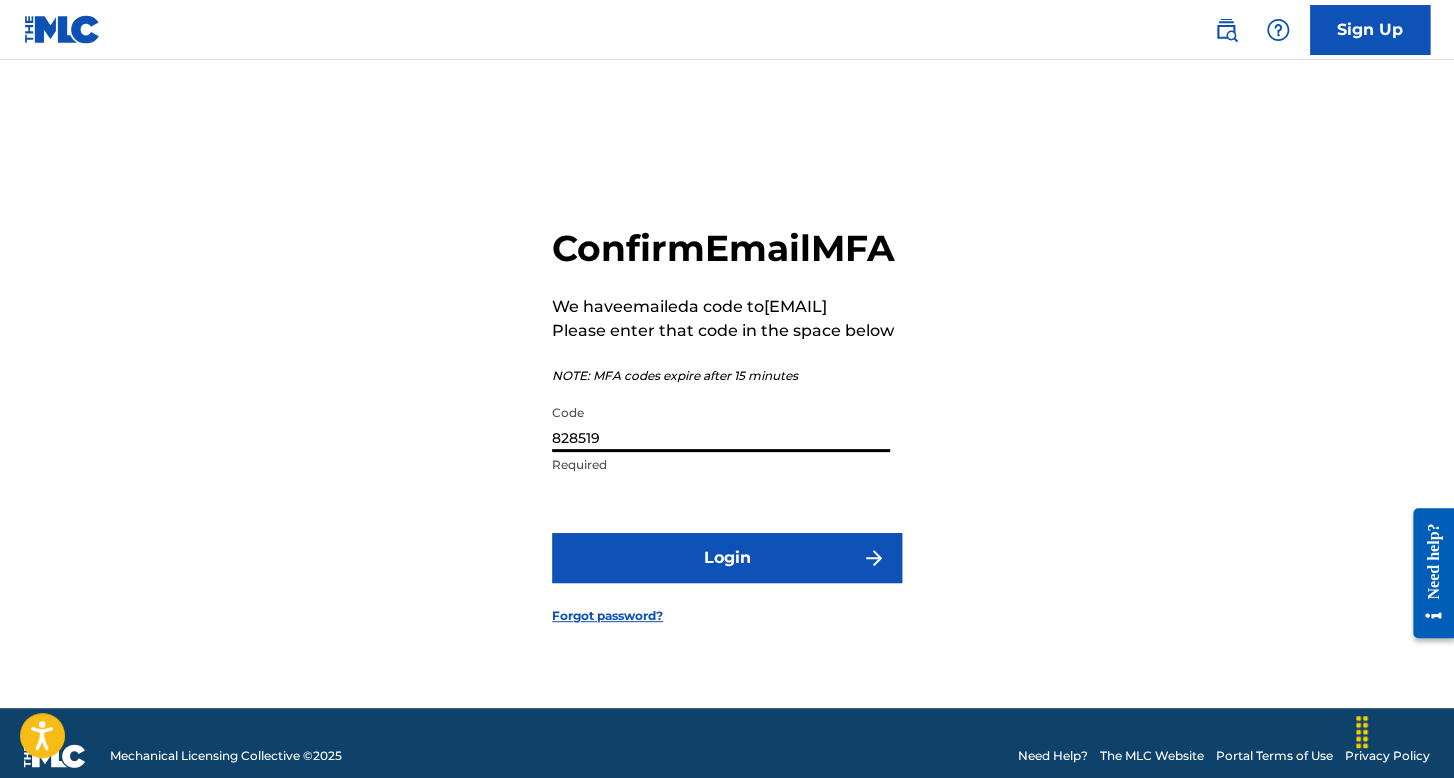 type on "828519" 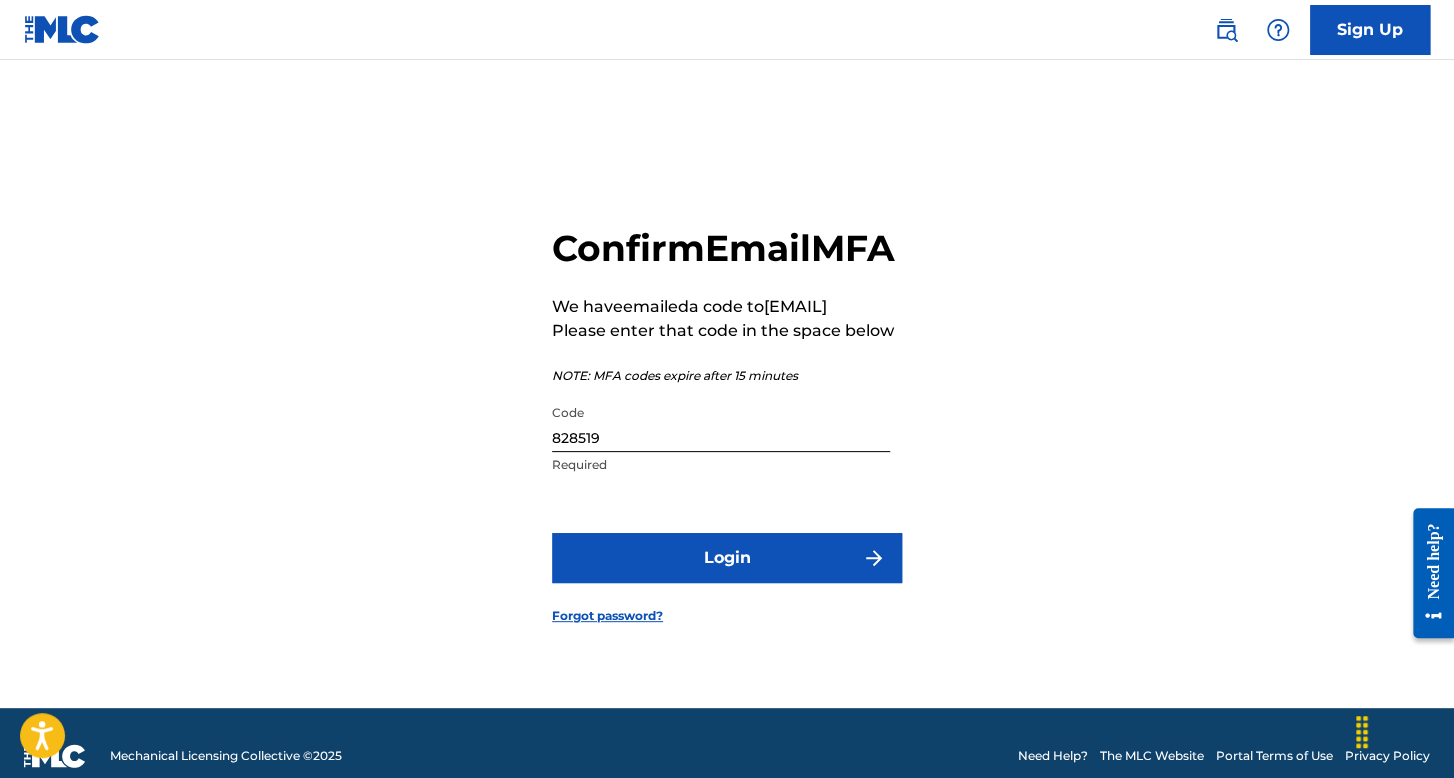 click on "Login" at bounding box center [727, 558] 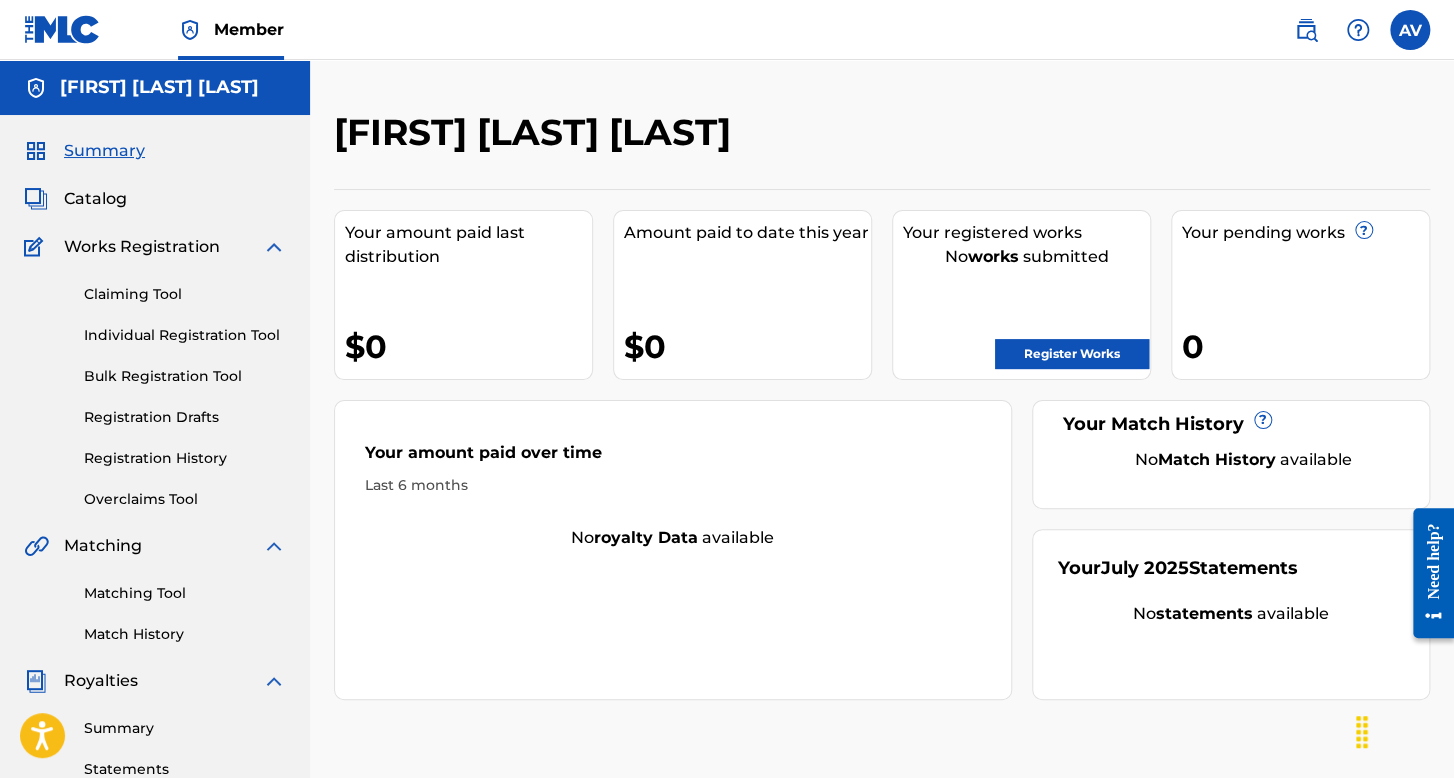 click on "Individual Registration Tool" at bounding box center (185, 335) 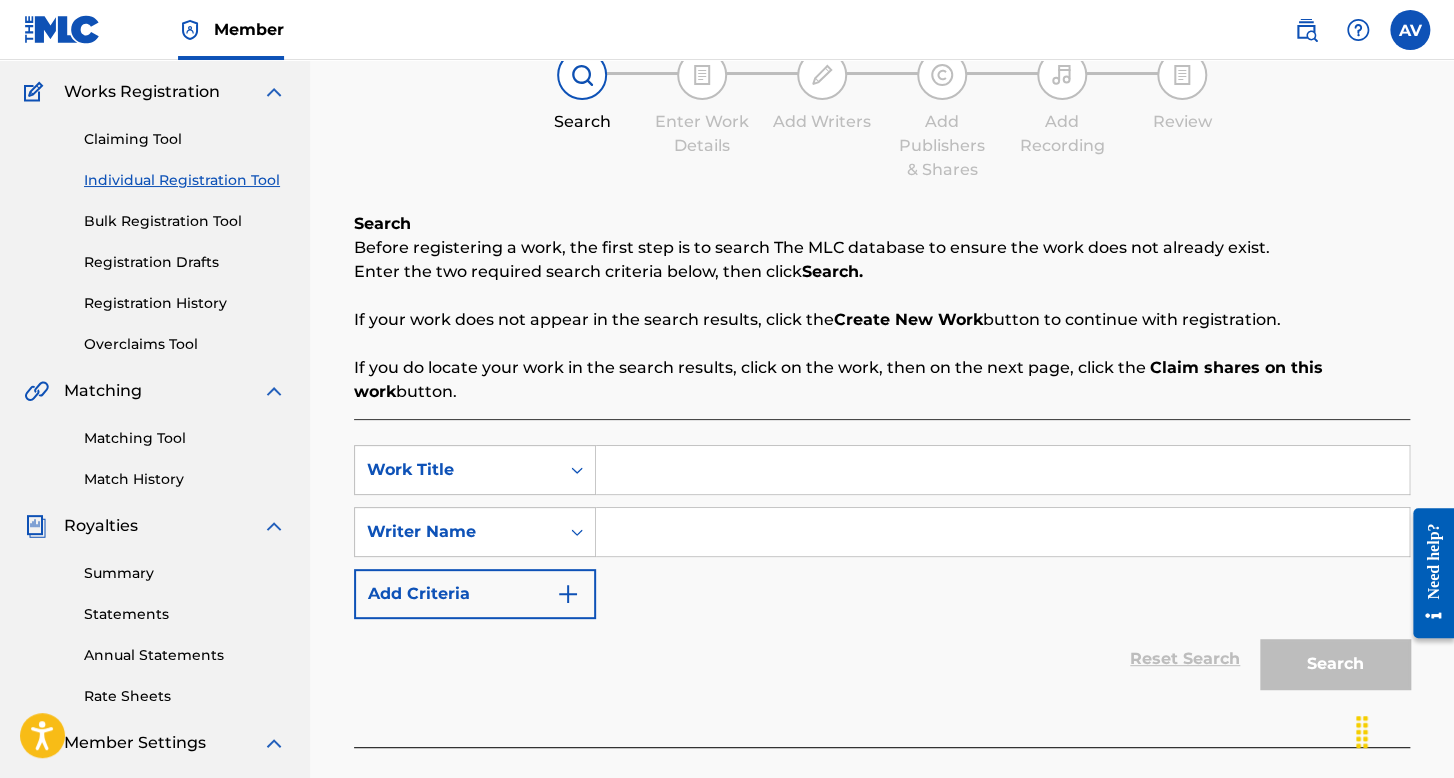 scroll, scrollTop: 300, scrollLeft: 0, axis: vertical 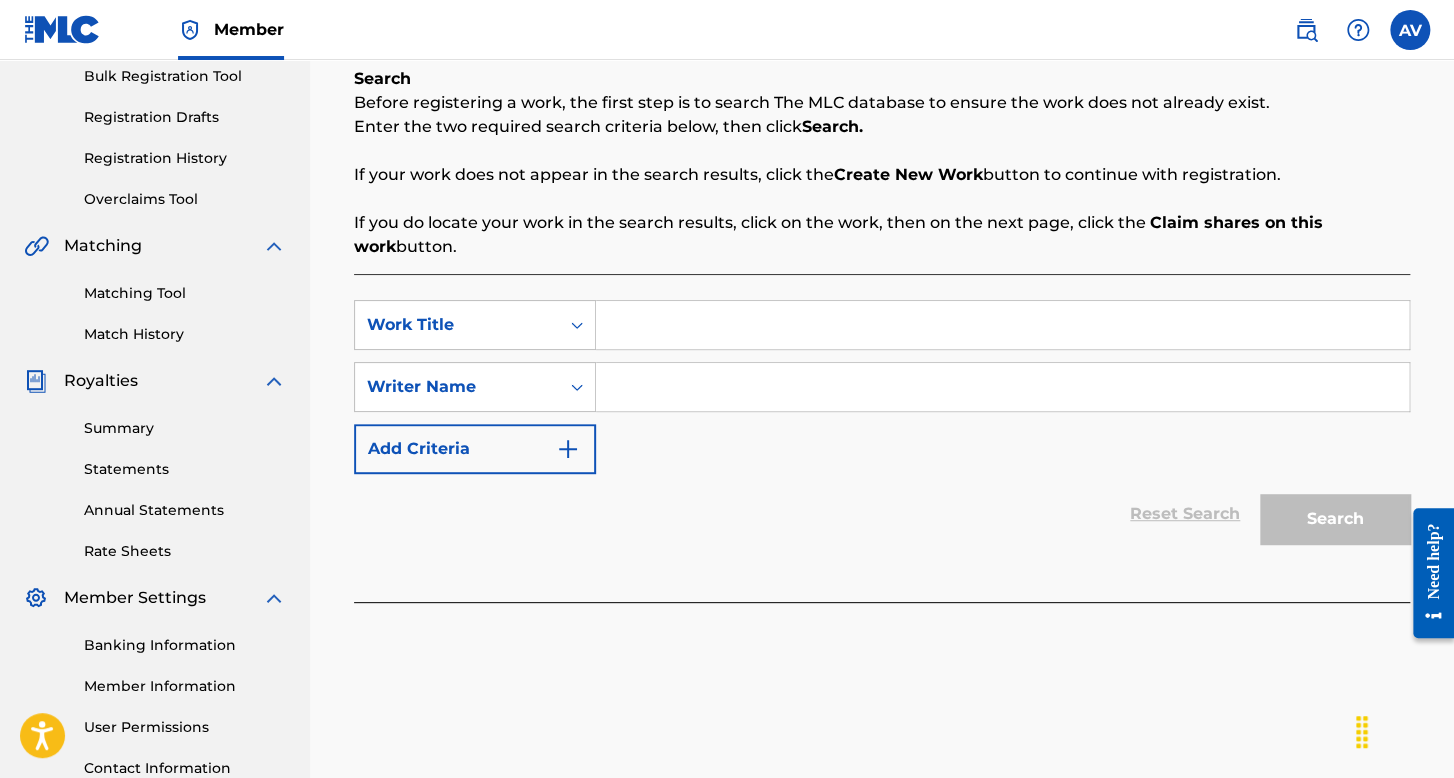 click at bounding box center [1002, 325] 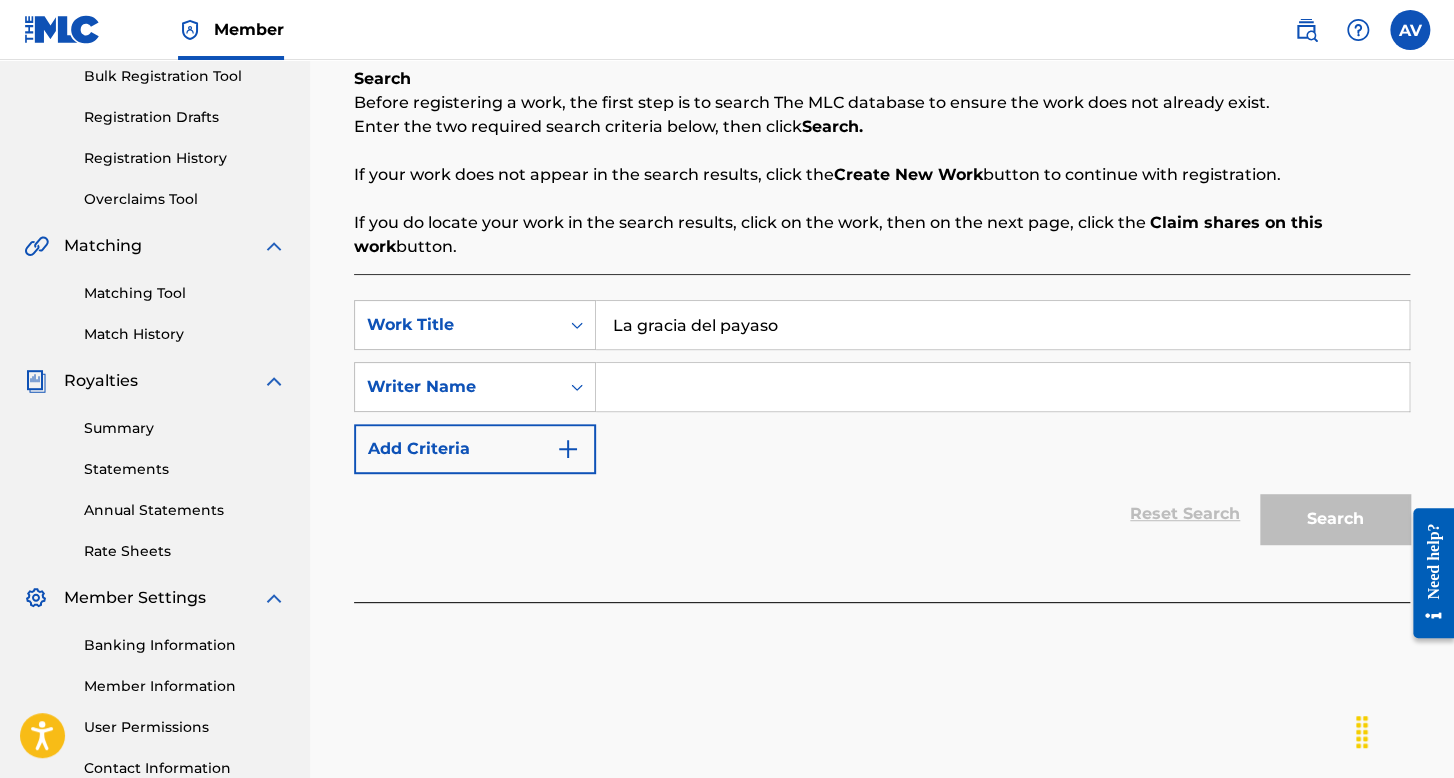 type on "La gracia del payaso" 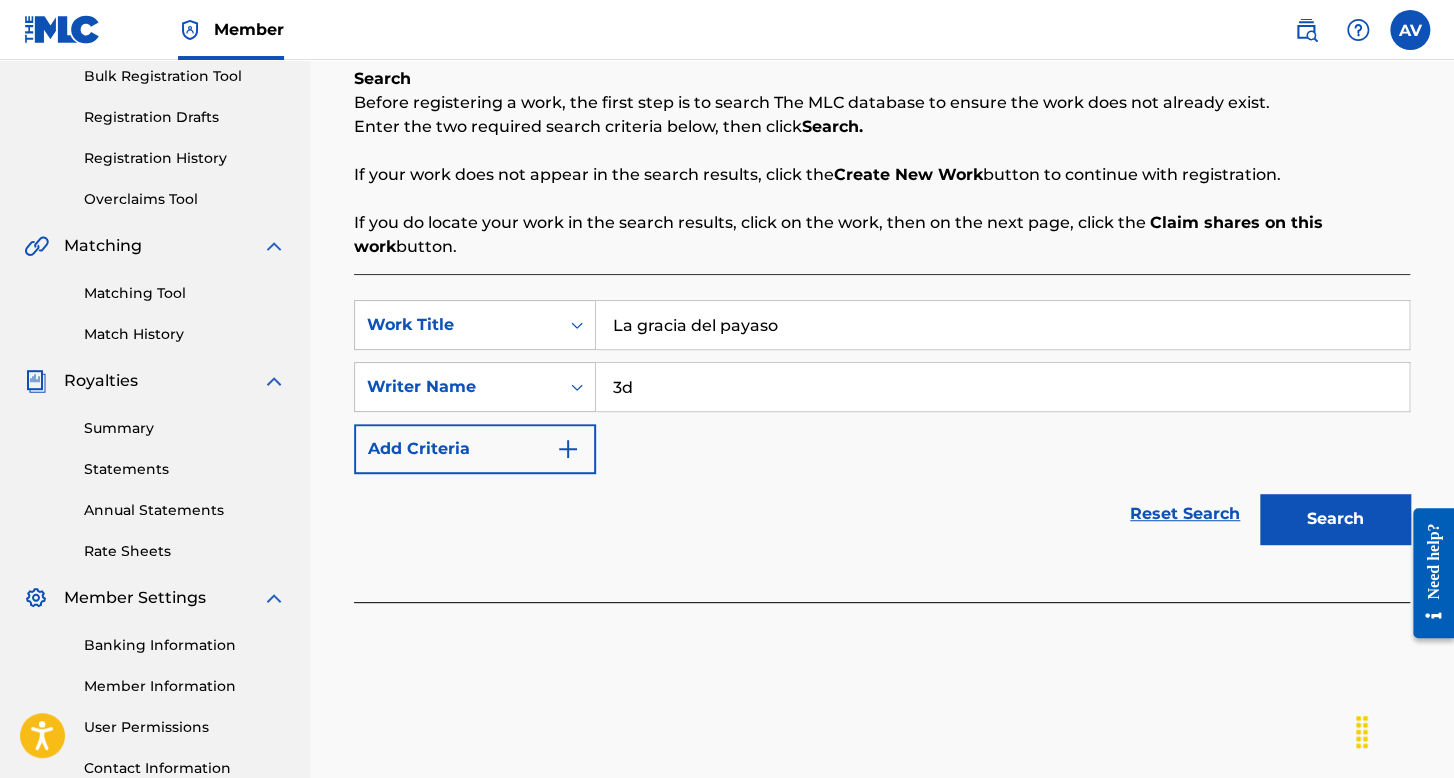 type on "3d" 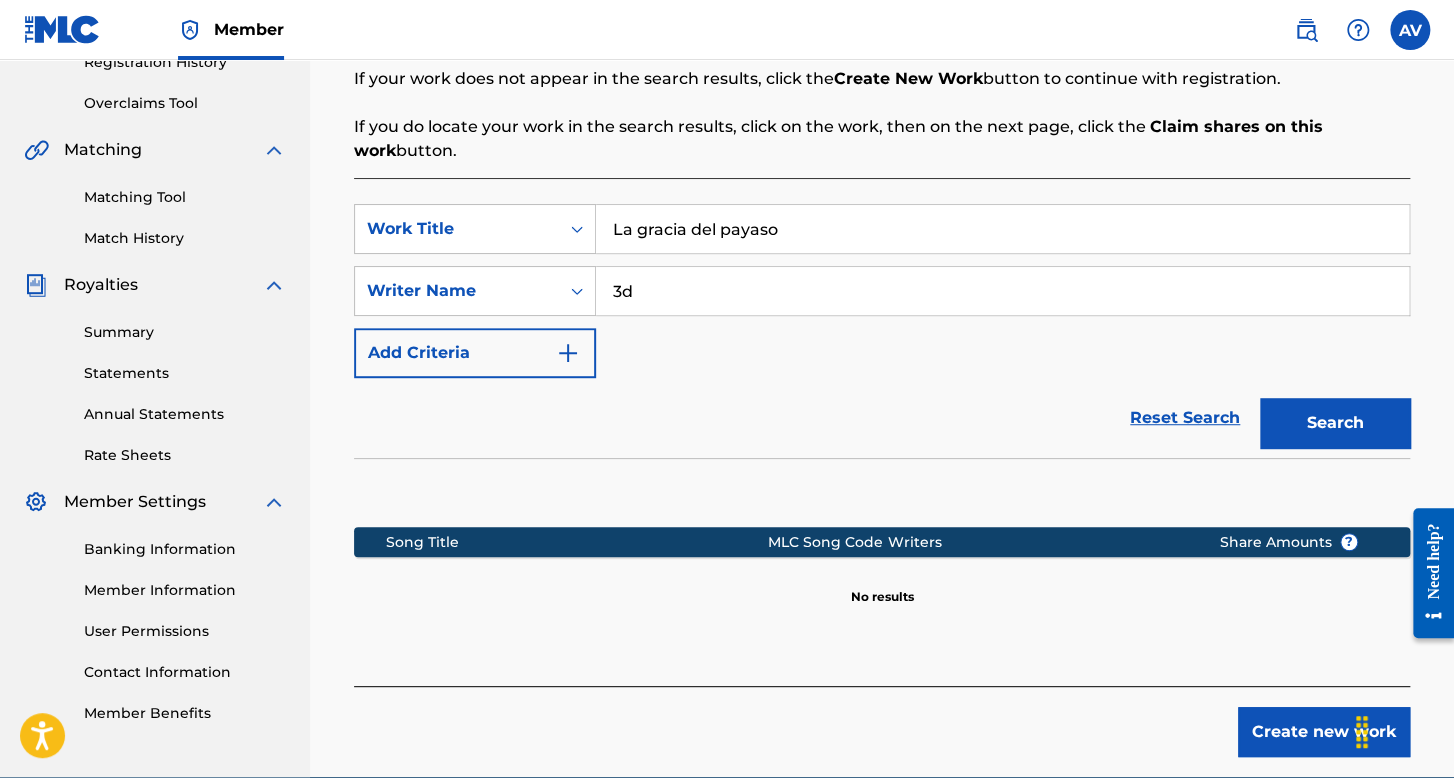 scroll, scrollTop: 491, scrollLeft: 0, axis: vertical 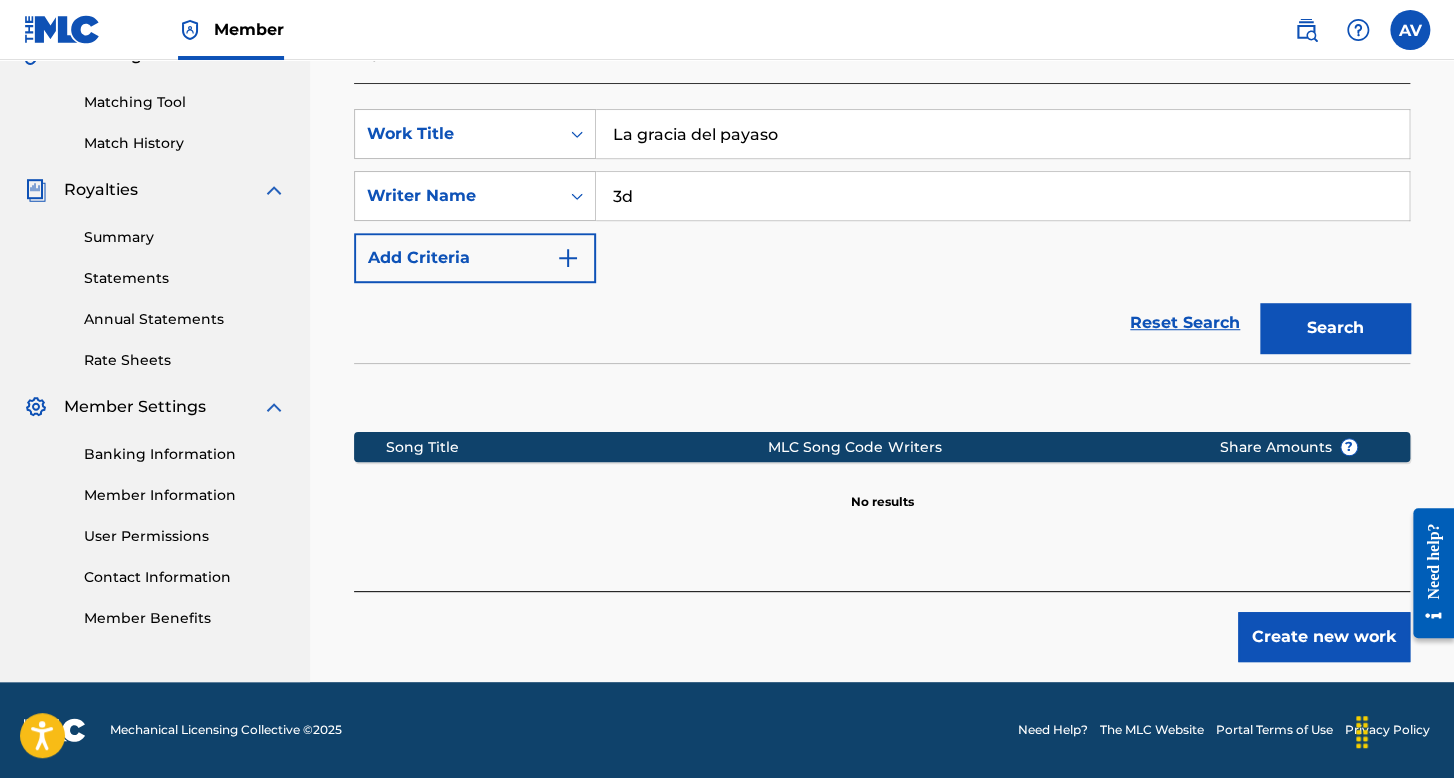 click on "Create new work" at bounding box center [1324, 637] 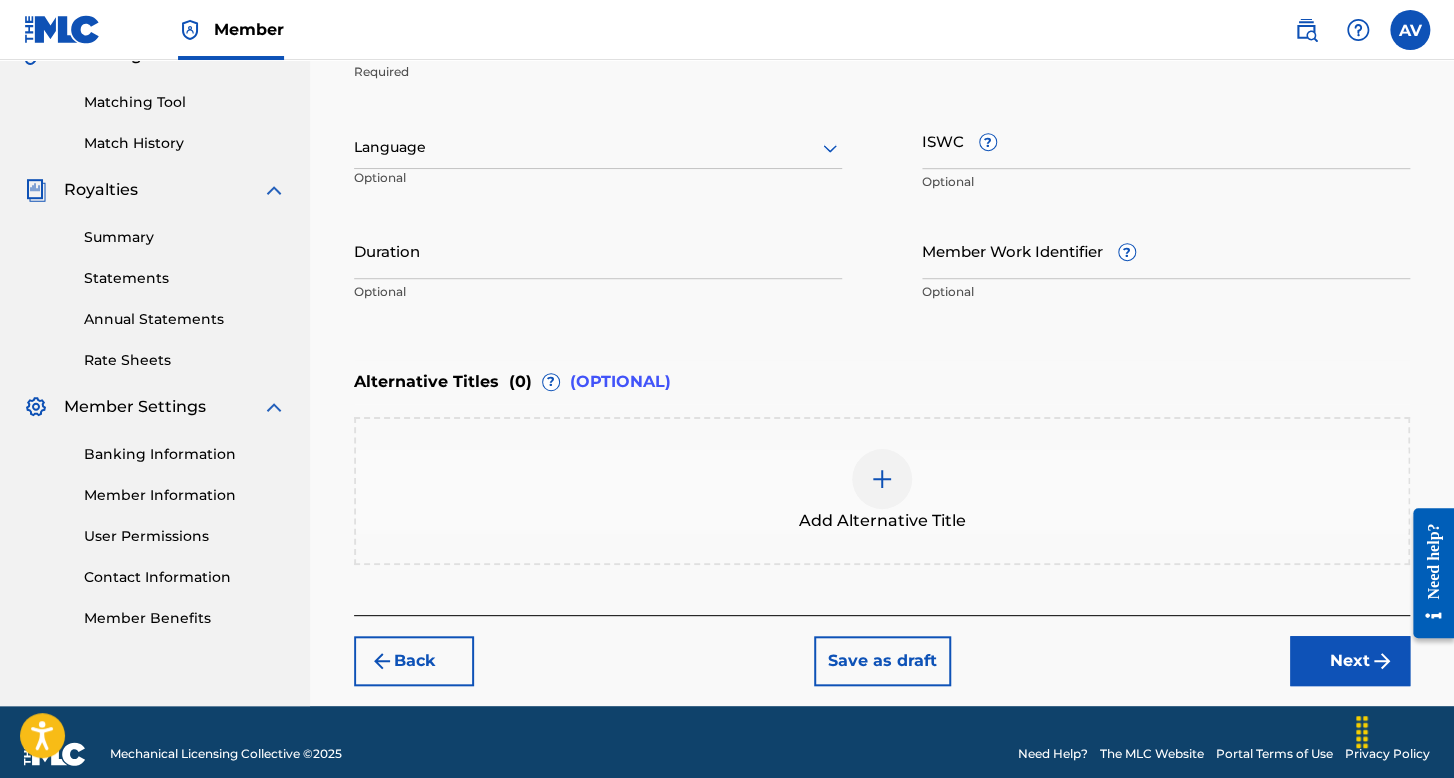 click on "Language" at bounding box center [598, 148] 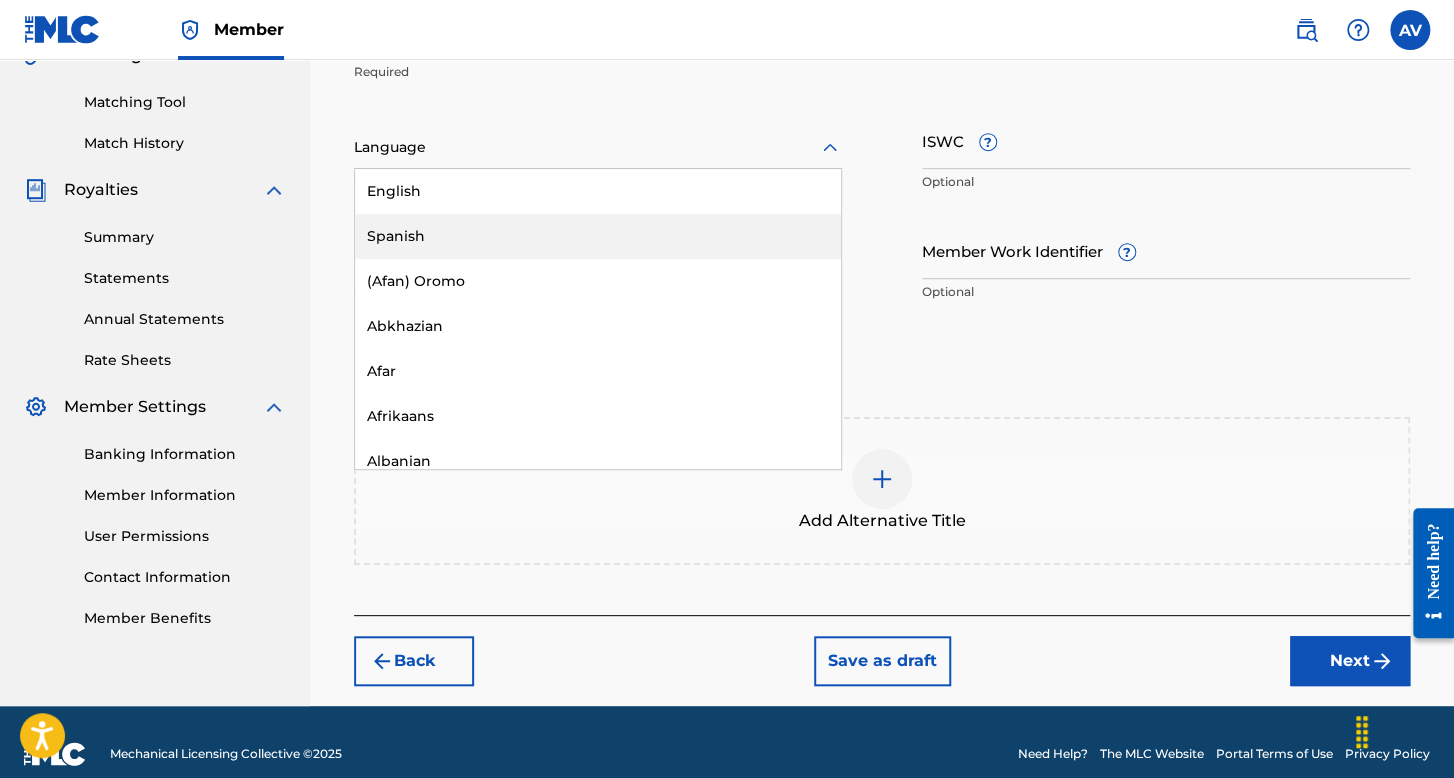 click on "Spanish" at bounding box center [598, 236] 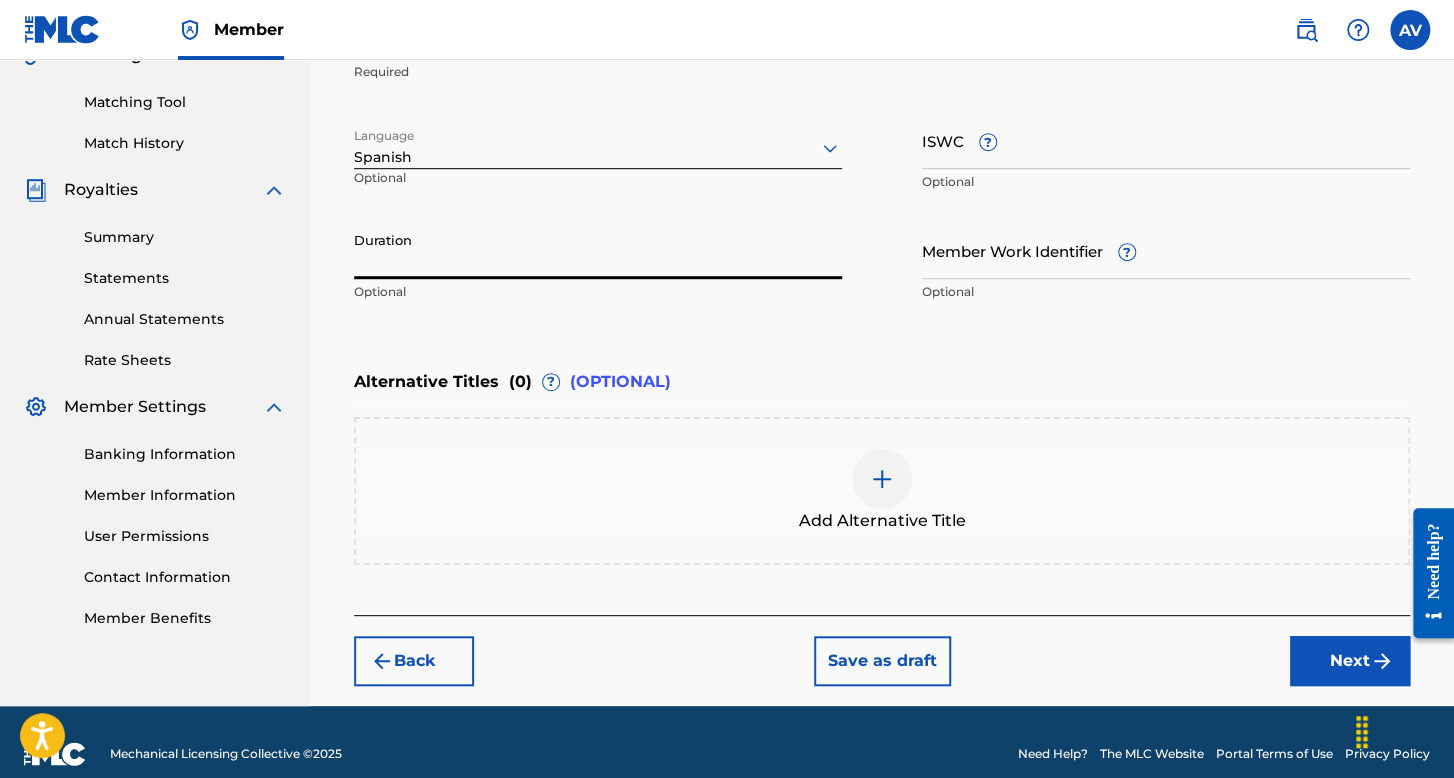 click on "Duration" at bounding box center (598, 250) 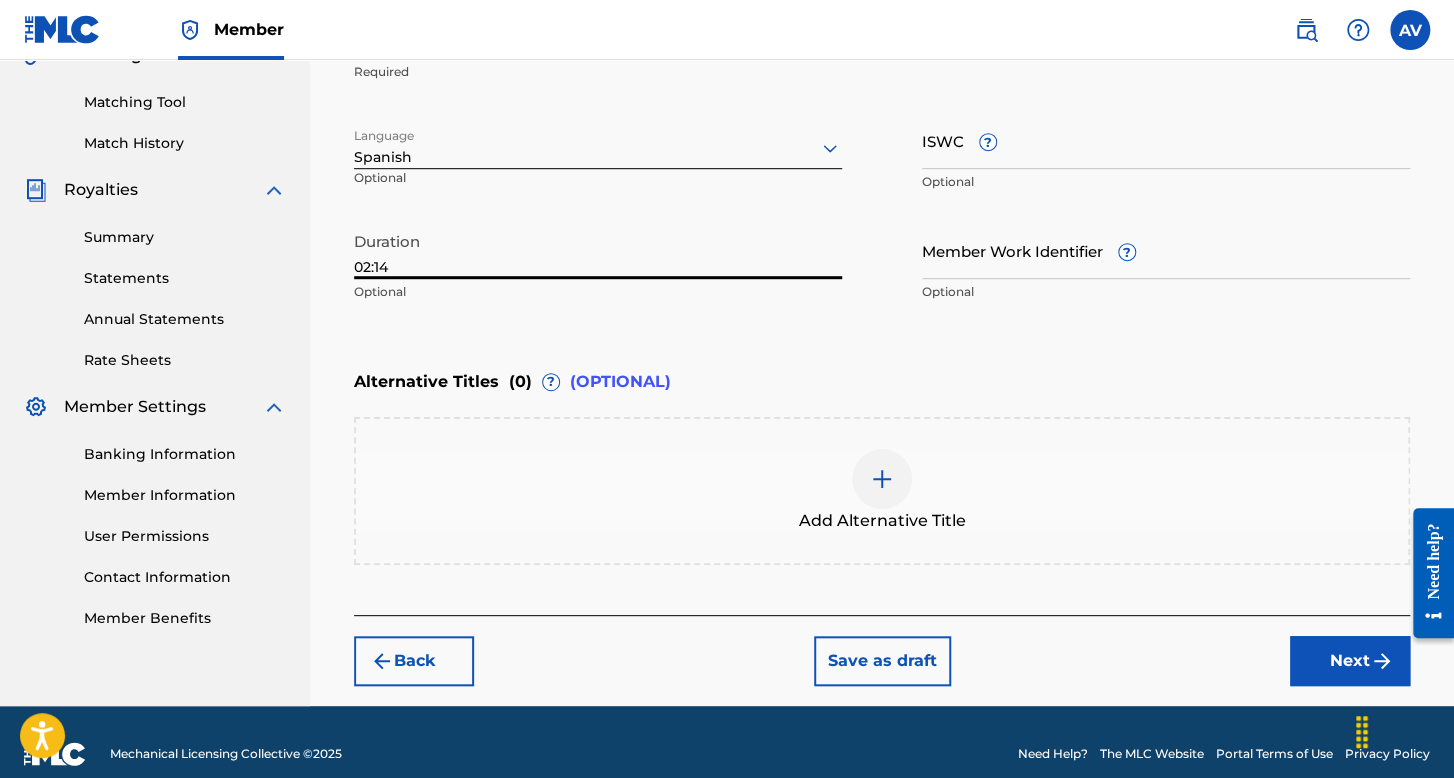 type on "02:14" 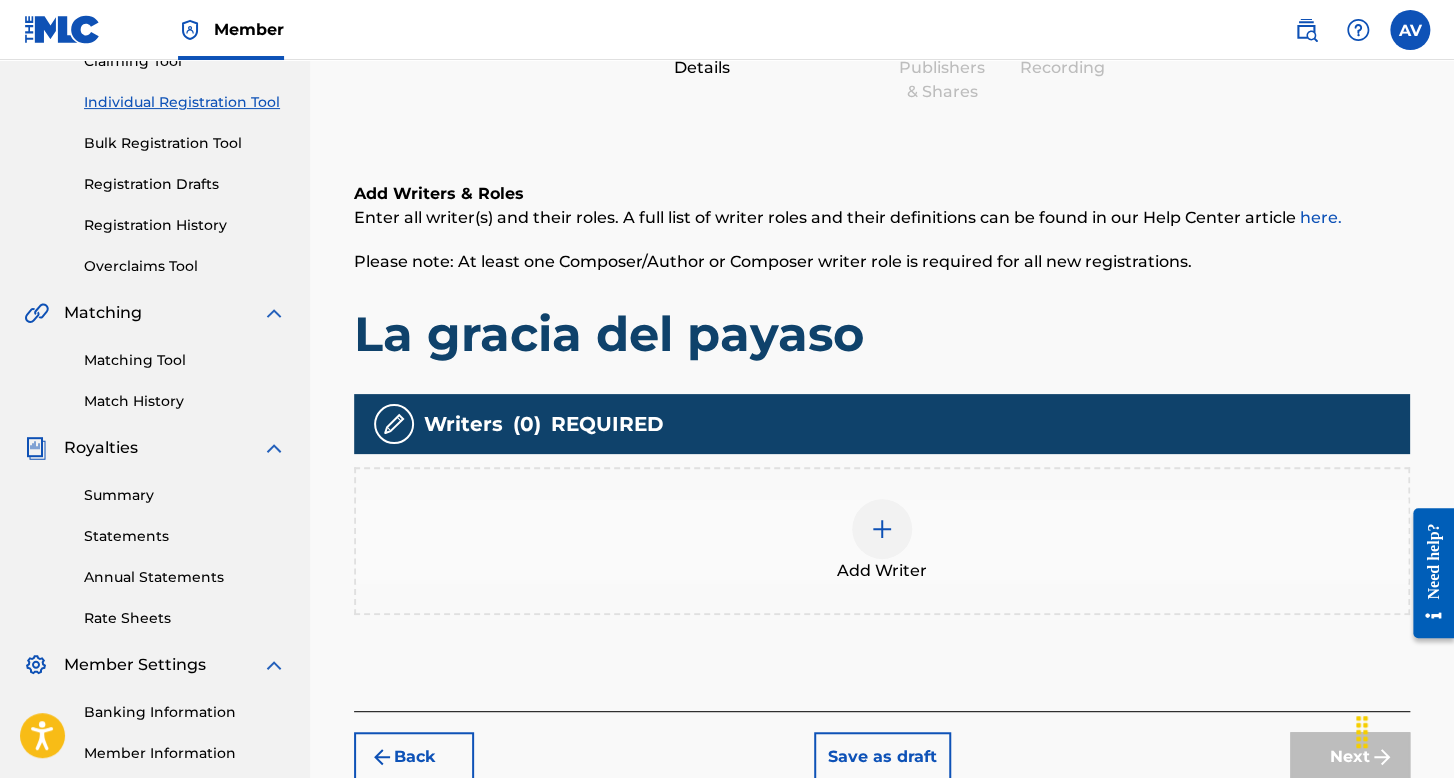 scroll, scrollTop: 462, scrollLeft: 0, axis: vertical 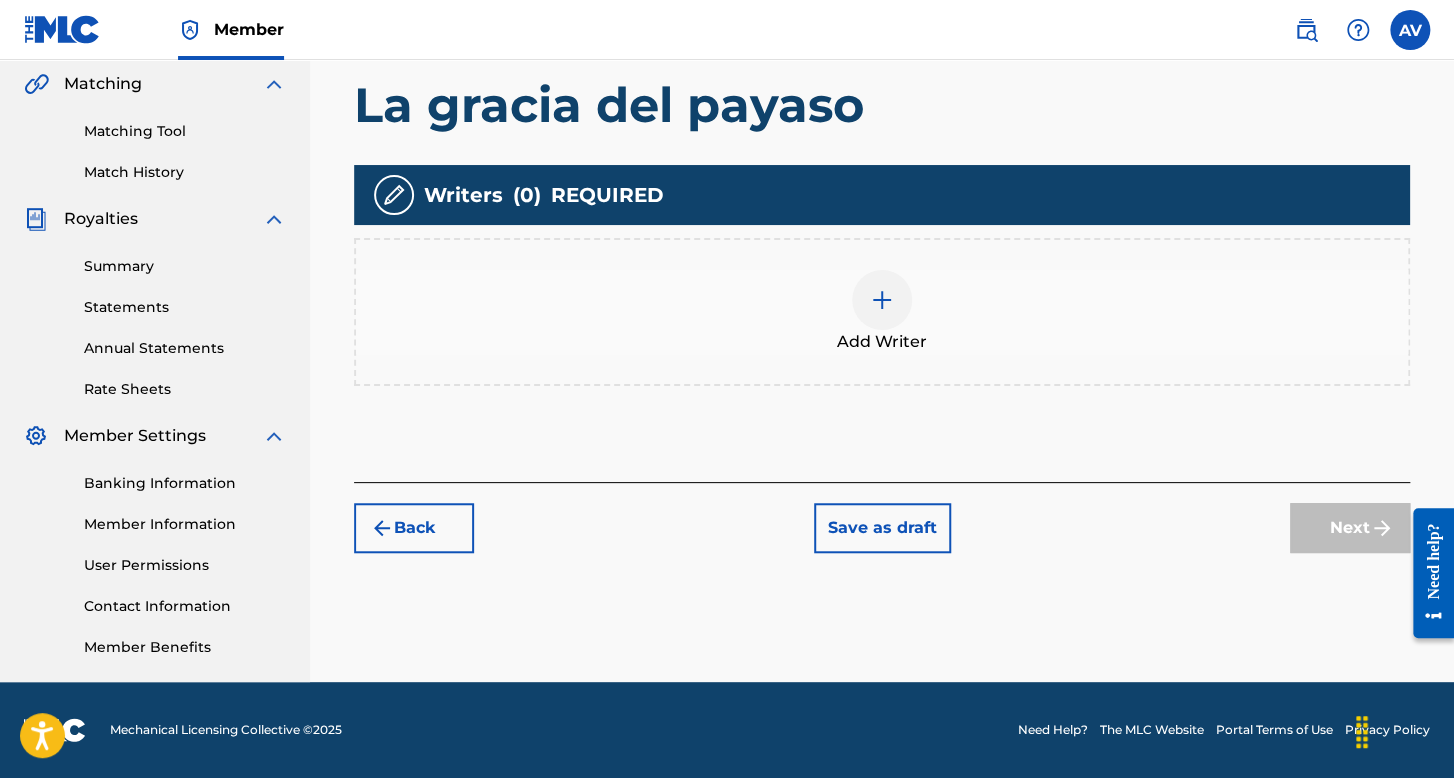 click at bounding box center (882, 300) 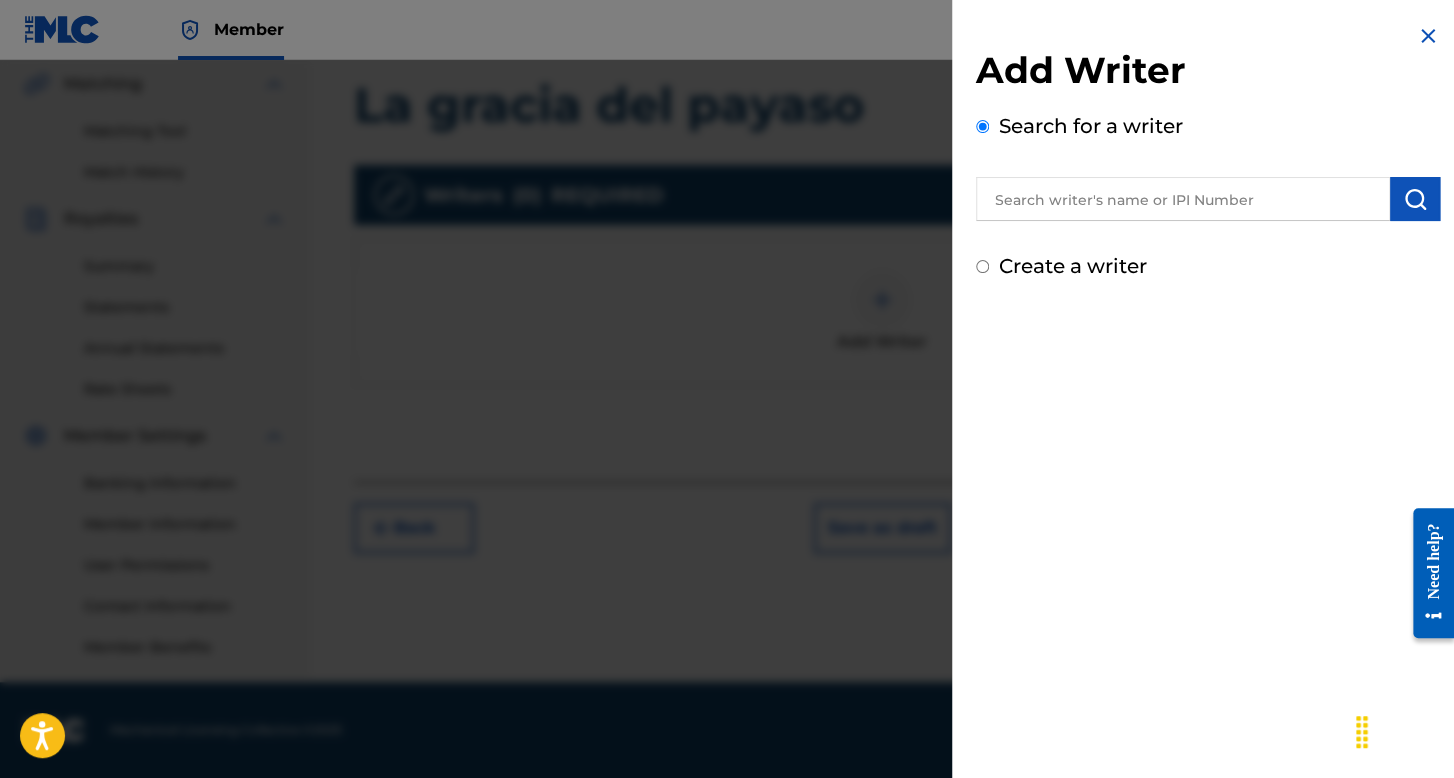 click on "Create a writer" at bounding box center [982, 266] 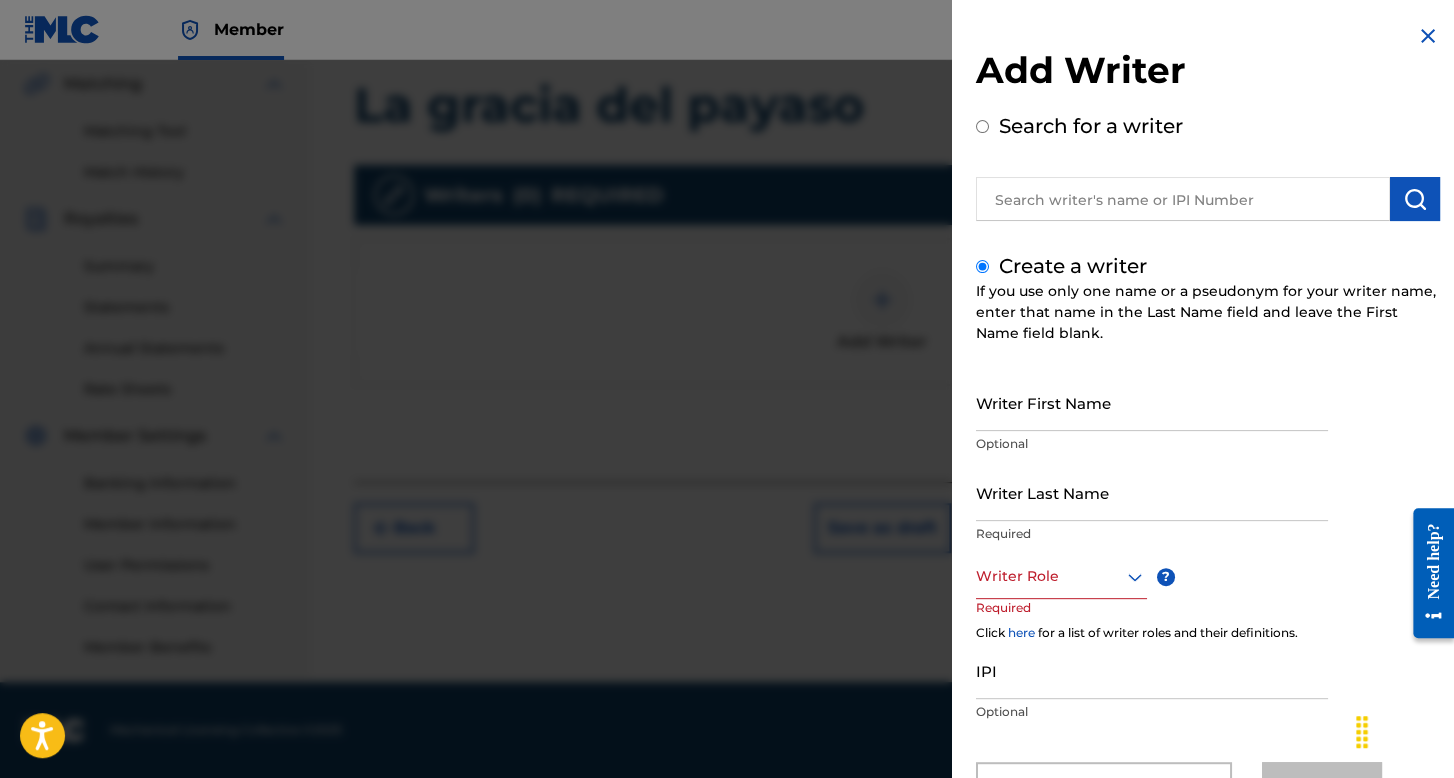 click on "Writer First Name" at bounding box center [1152, 402] 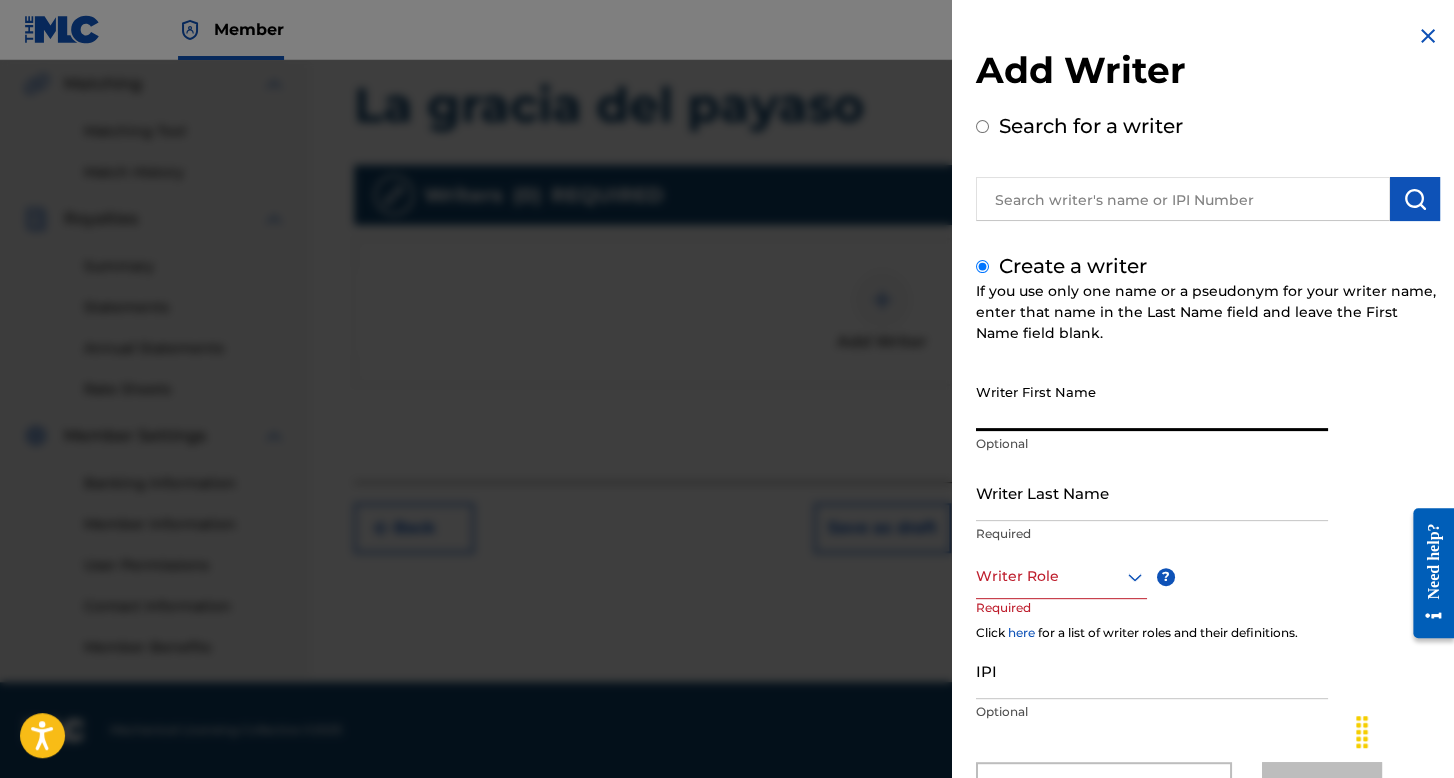 type on "[FIRST]" 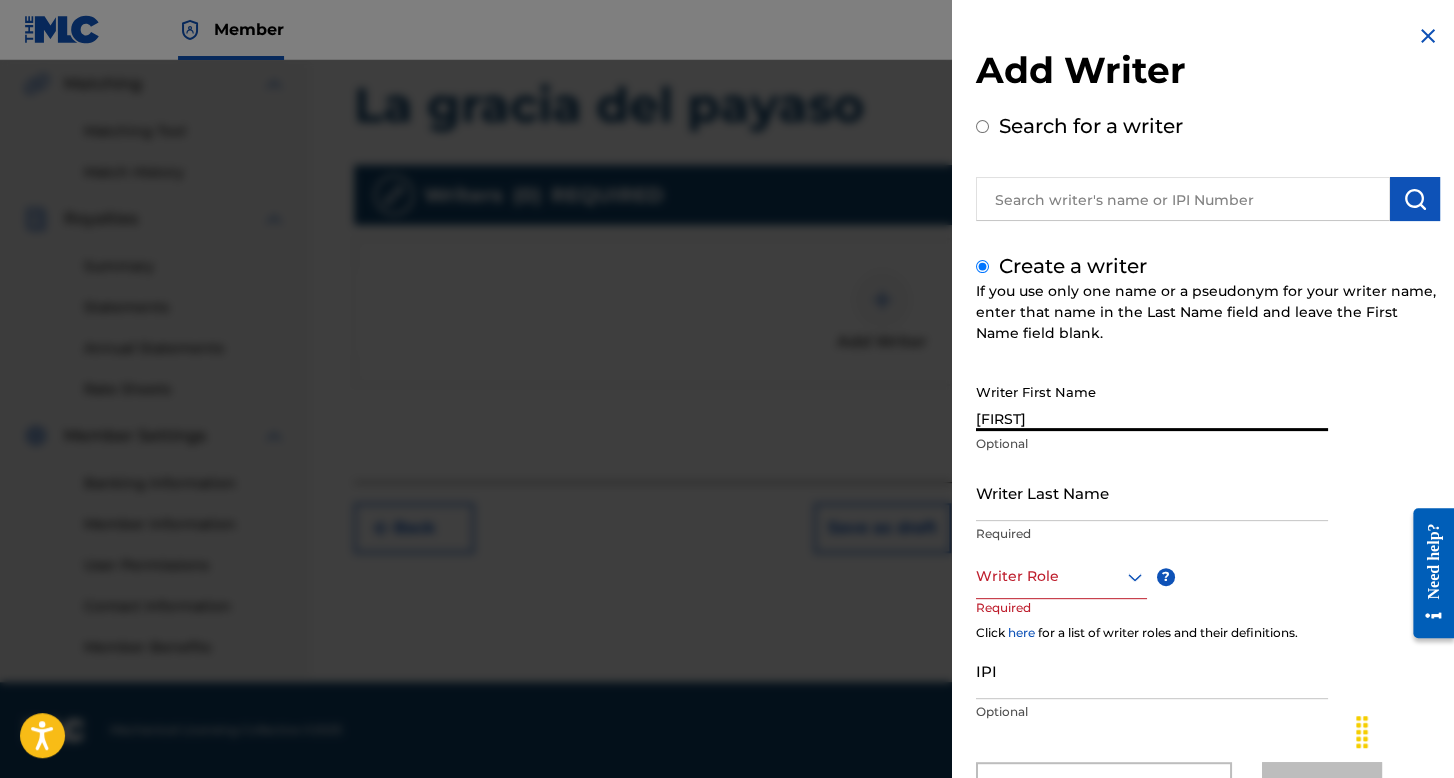 type on "[FIRST] [LAST]" 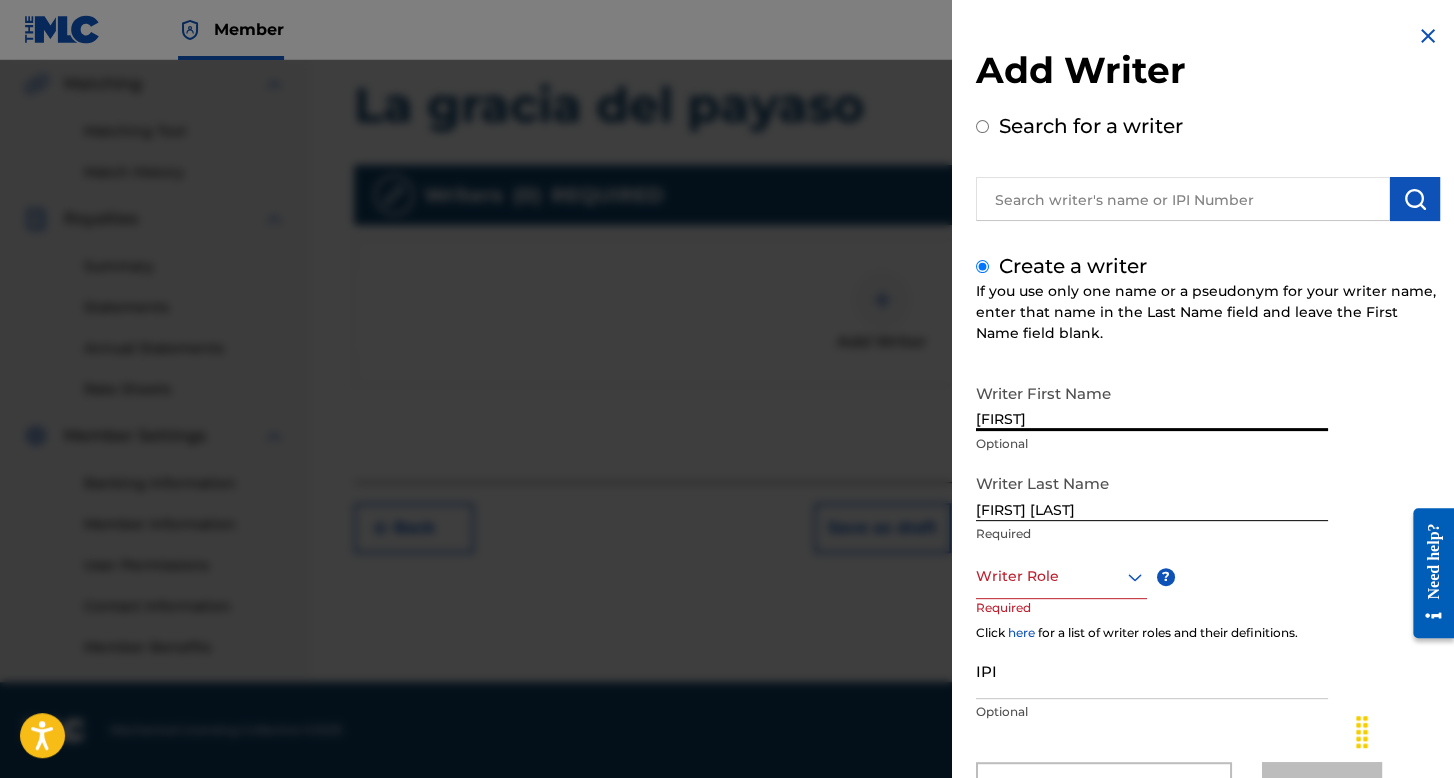 click on "Writer Role" at bounding box center (1061, 576) 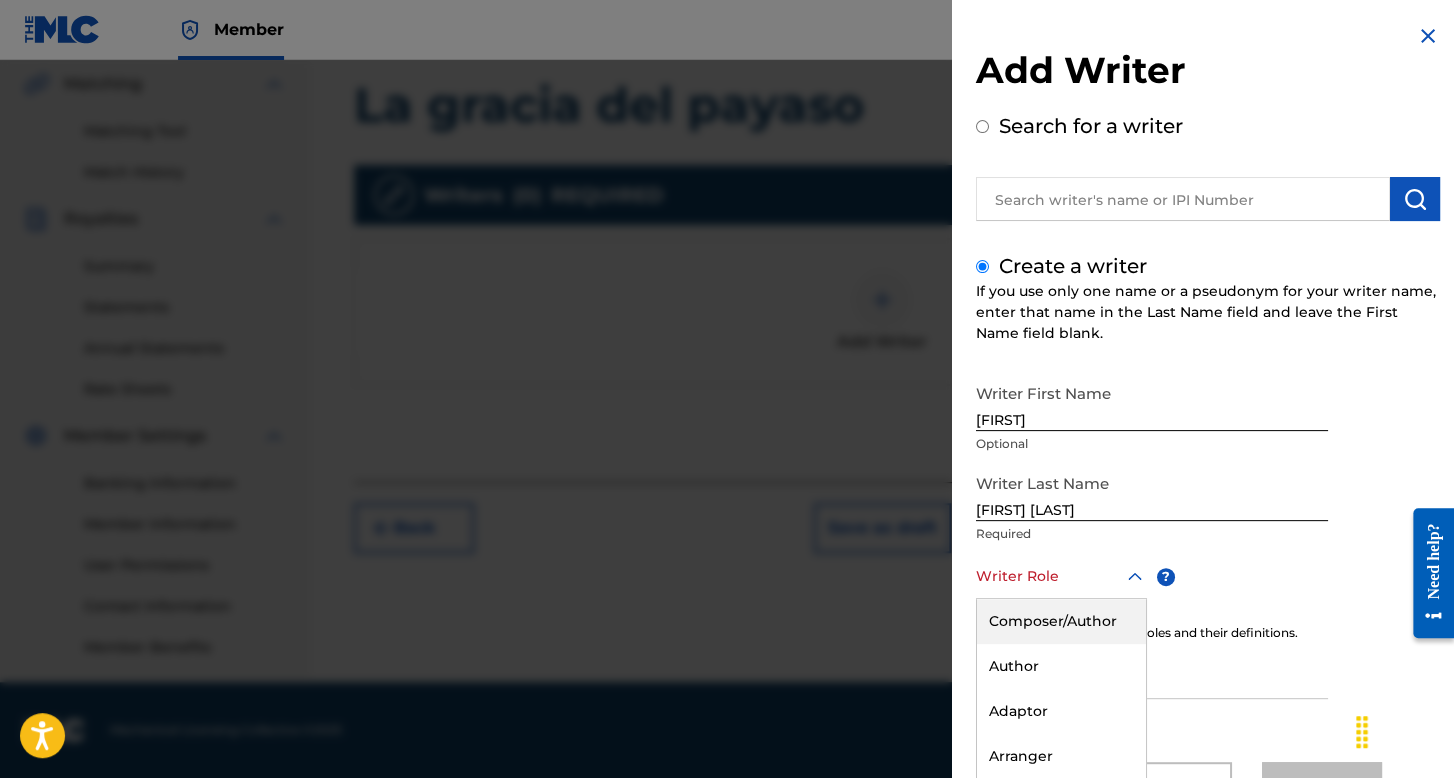 scroll, scrollTop: 88, scrollLeft: 0, axis: vertical 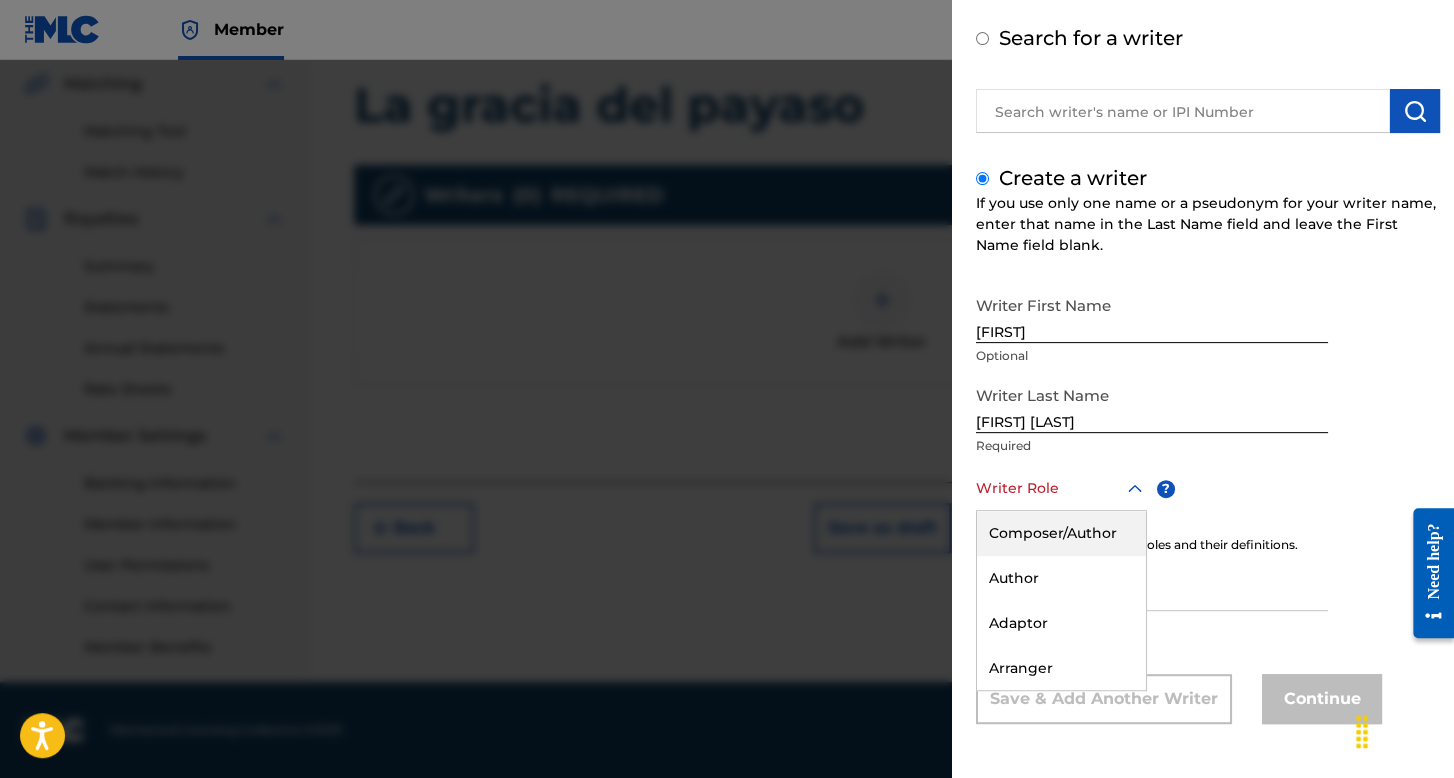 click on "Composer/Author" at bounding box center [1061, 533] 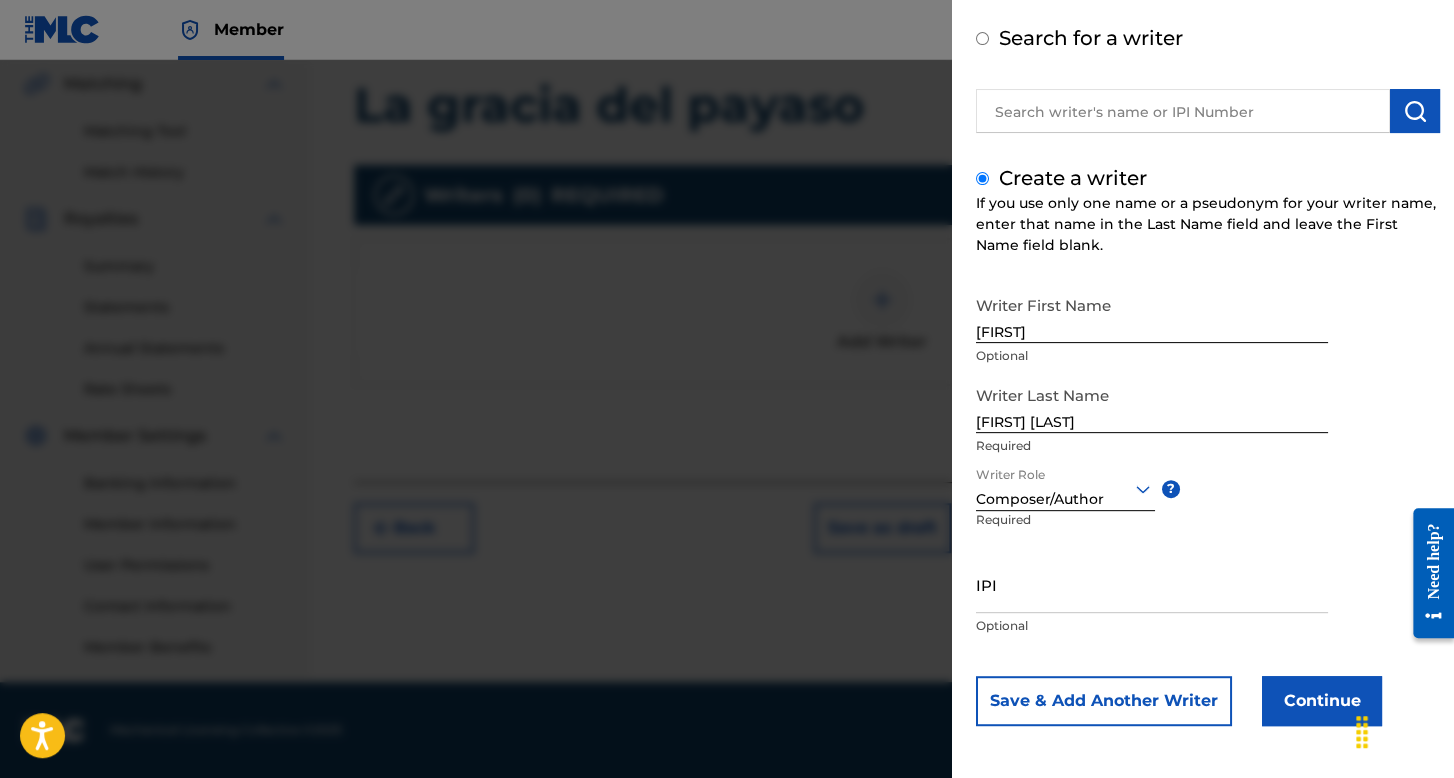 click on "Continue" at bounding box center [1322, 701] 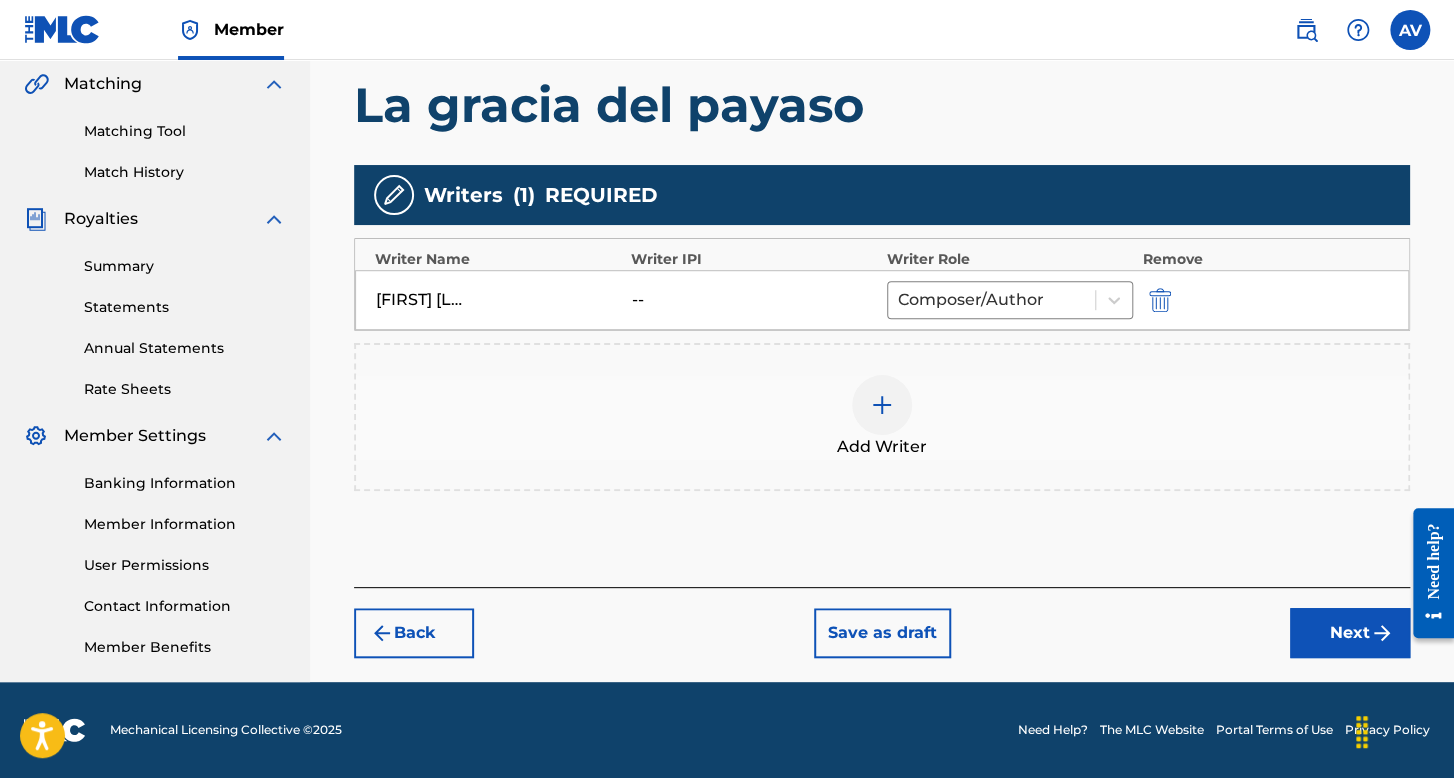 click on "Next" at bounding box center (1350, 633) 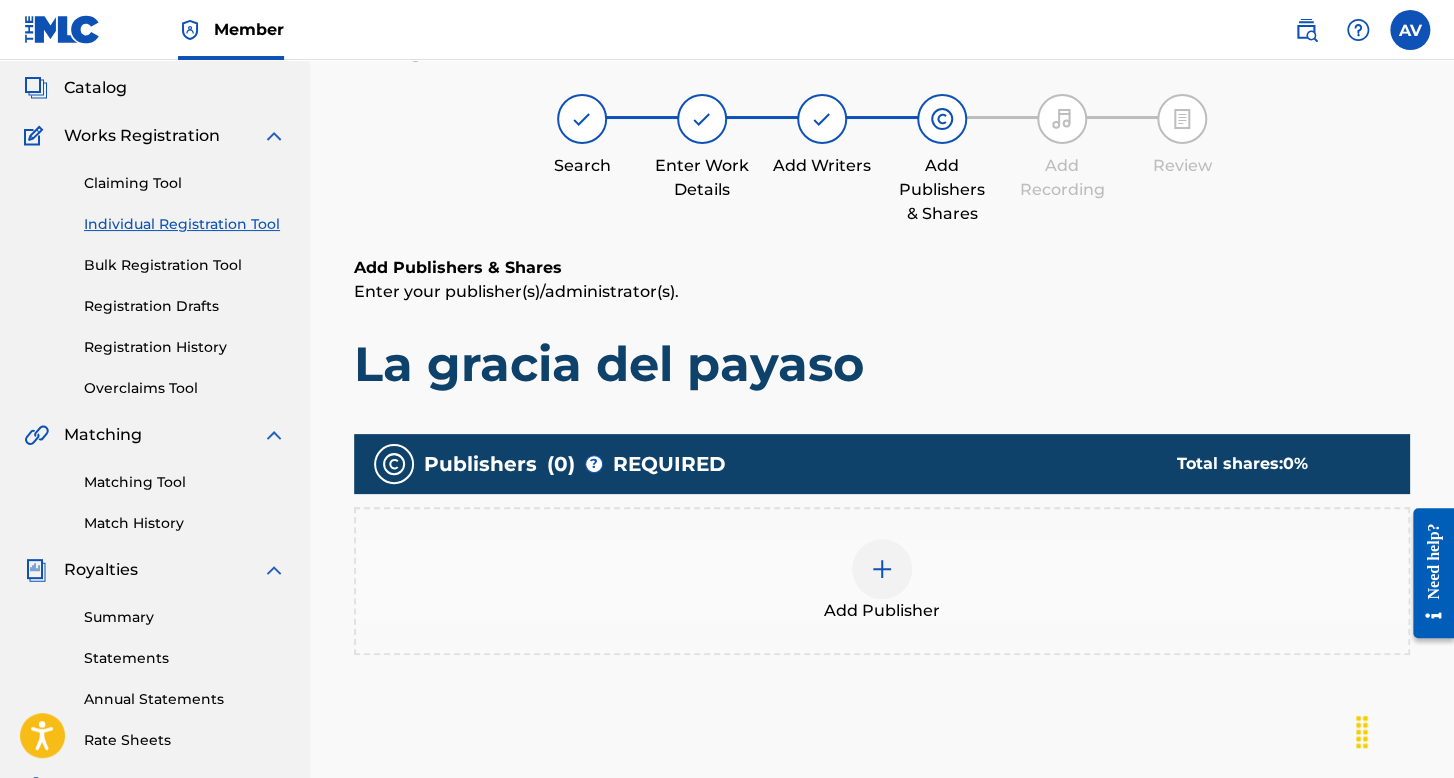 scroll, scrollTop: 90, scrollLeft: 0, axis: vertical 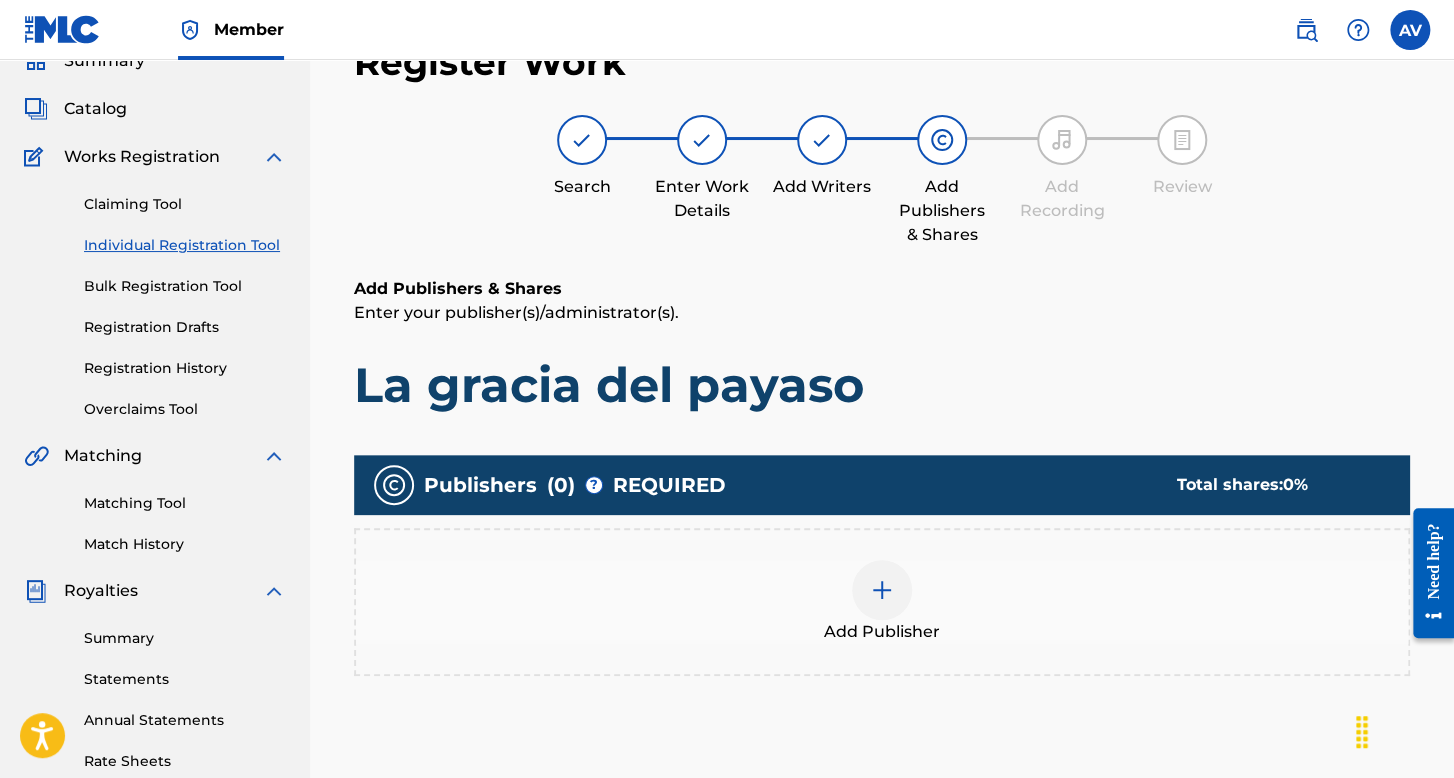 click on "Add Publisher" at bounding box center [882, 602] 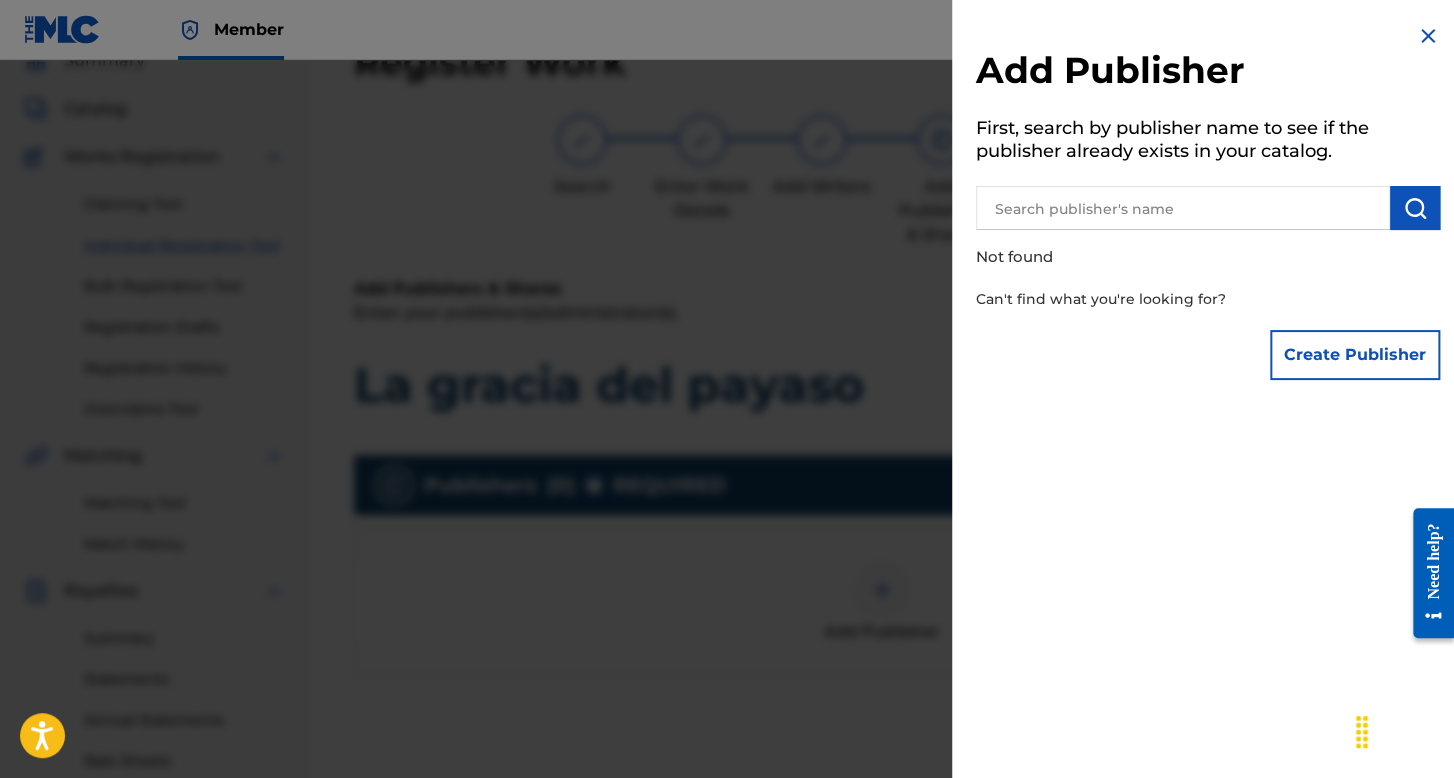 click on "Create Publisher" at bounding box center (1355, 355) 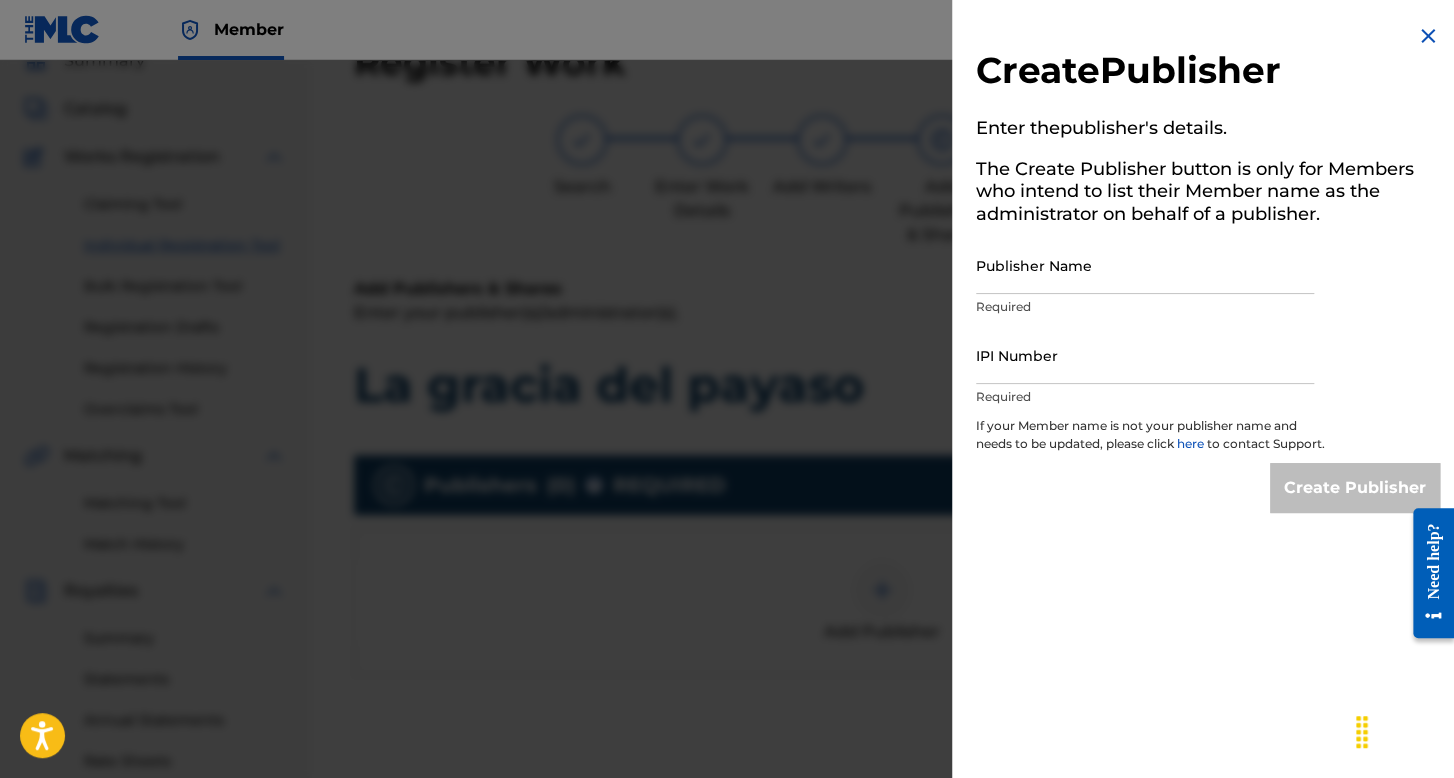 click on "Publisher Name" at bounding box center [1145, 265] 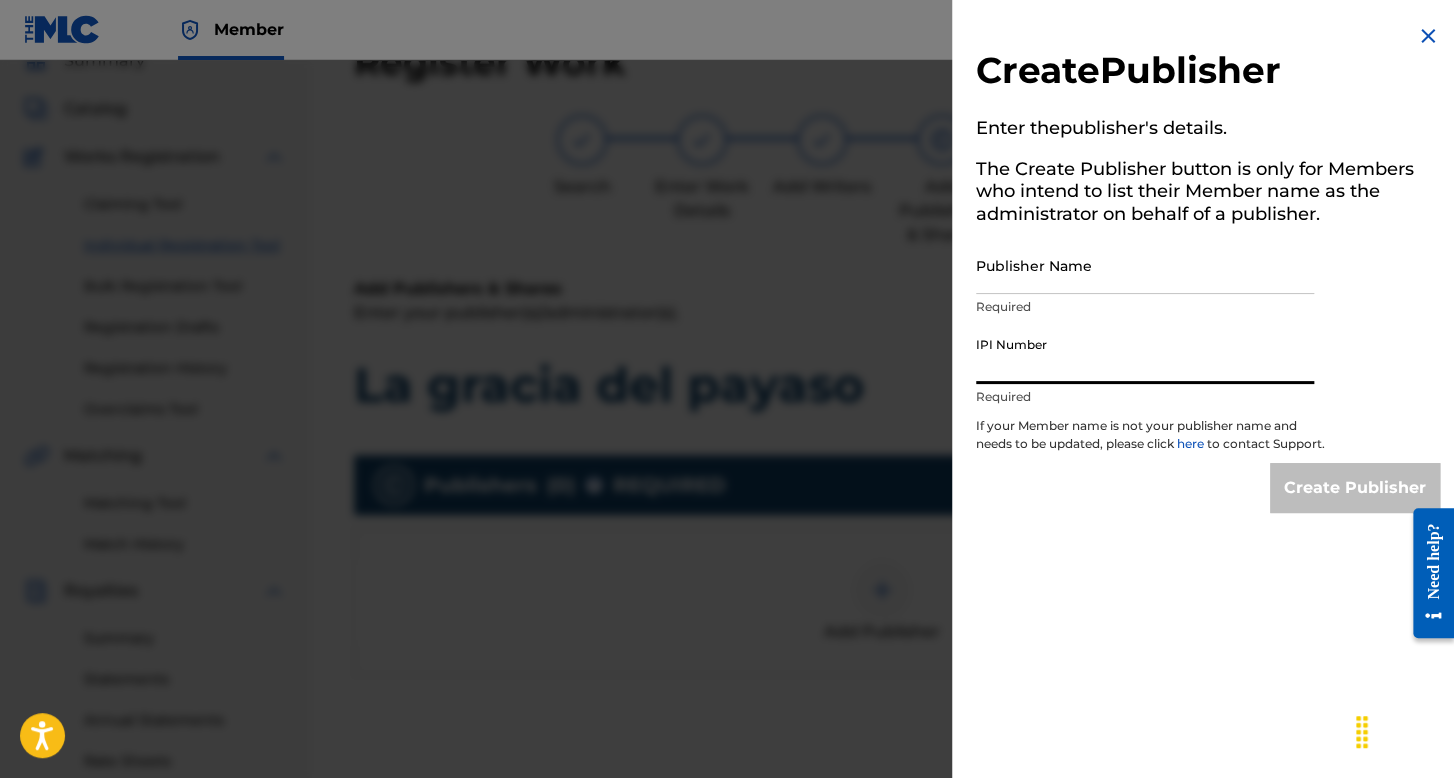 click on "IPI Number" at bounding box center (1145, 355) 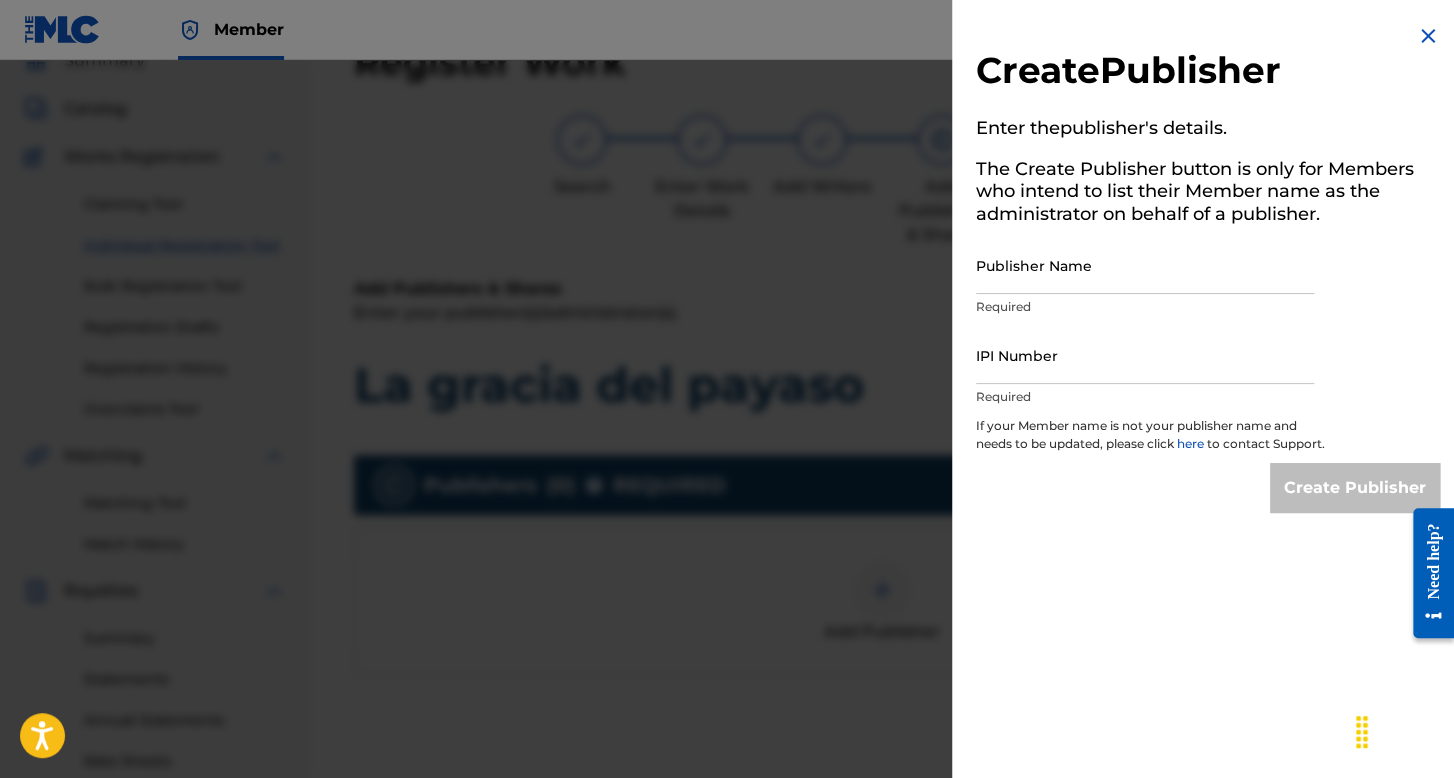 click at bounding box center [1428, 36] 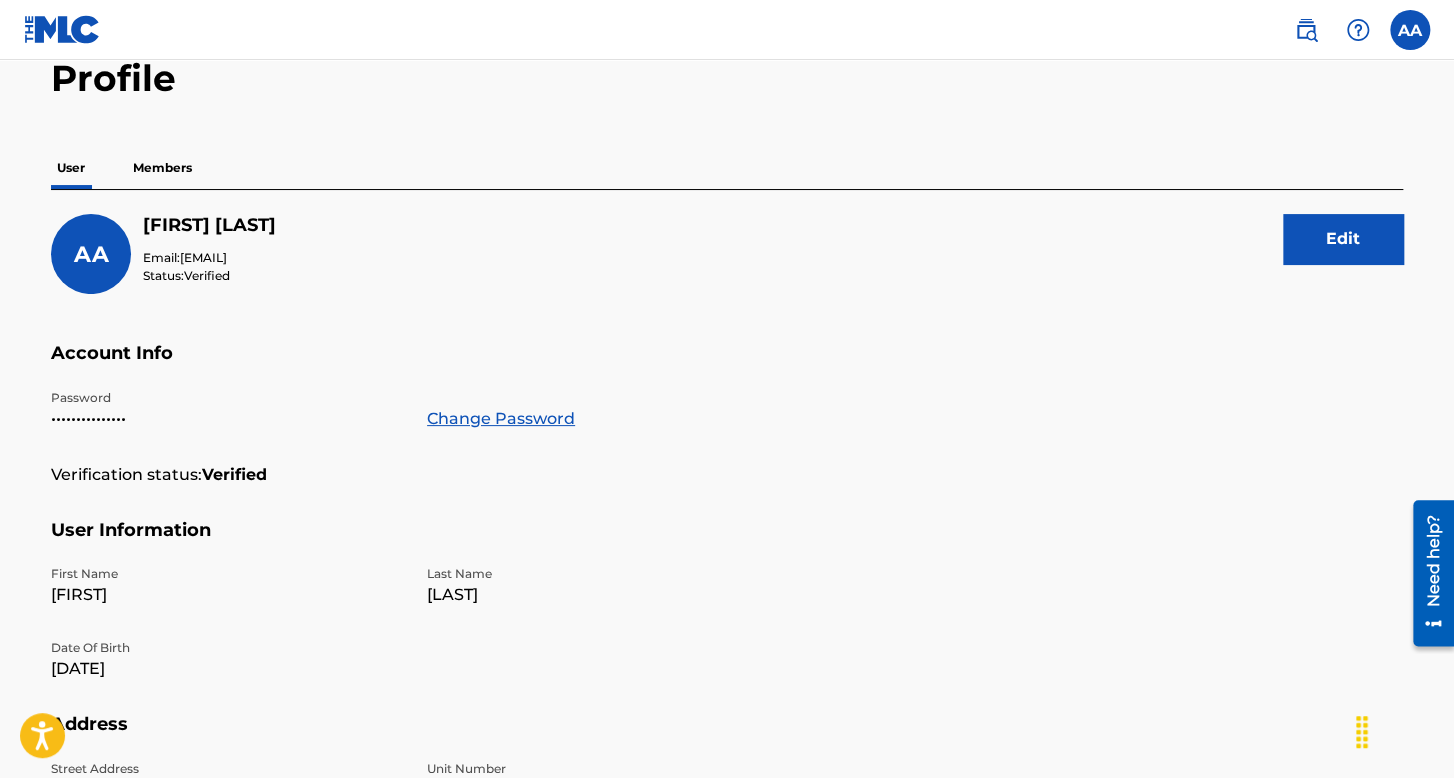 scroll, scrollTop: 0, scrollLeft: 0, axis: both 